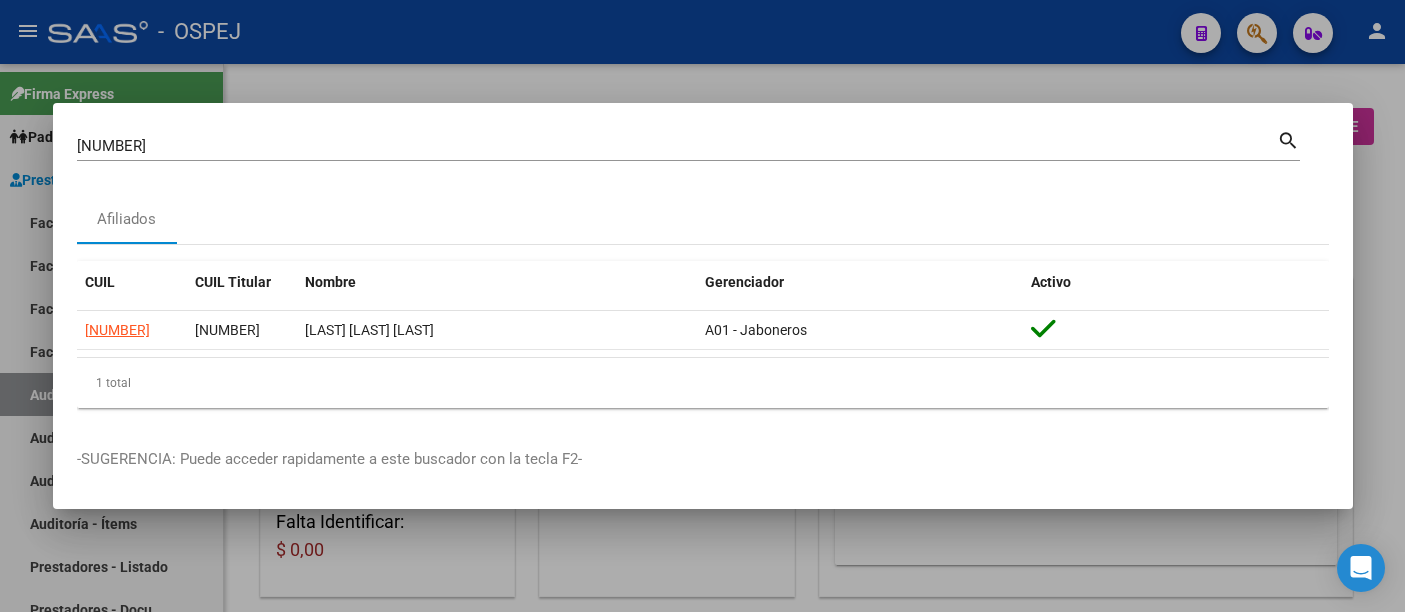 scroll, scrollTop: 0, scrollLeft: 0, axis: both 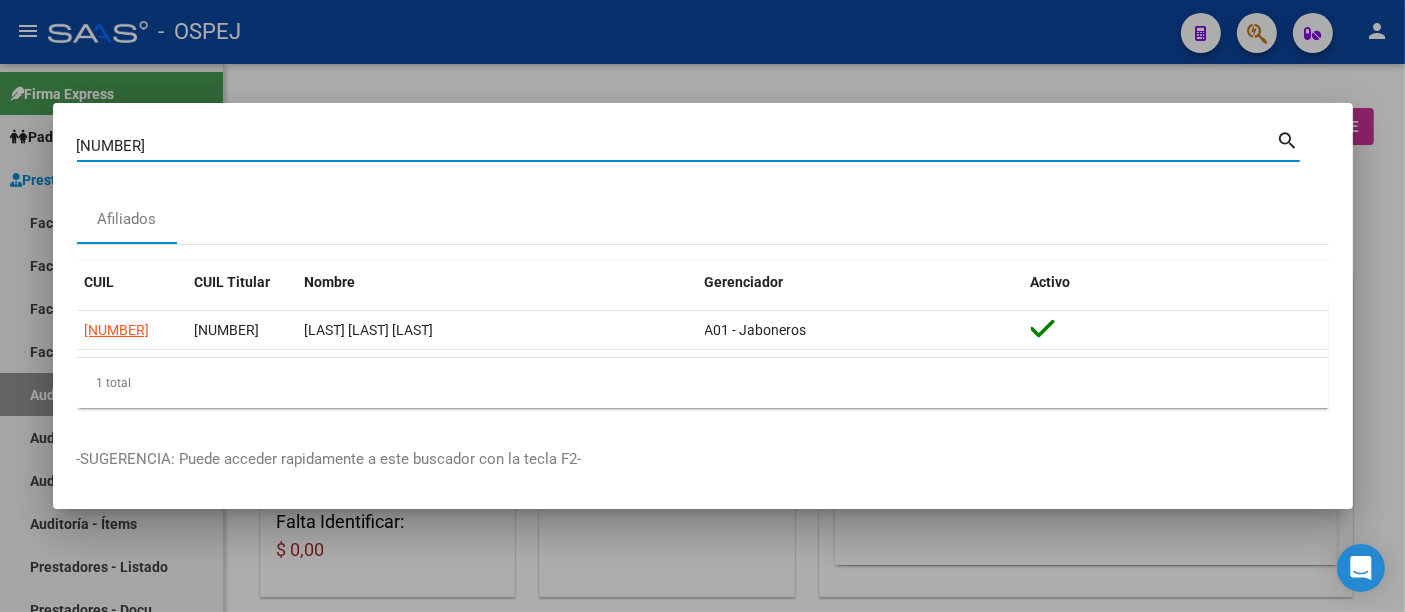 click on "27951248490" at bounding box center [677, 146] 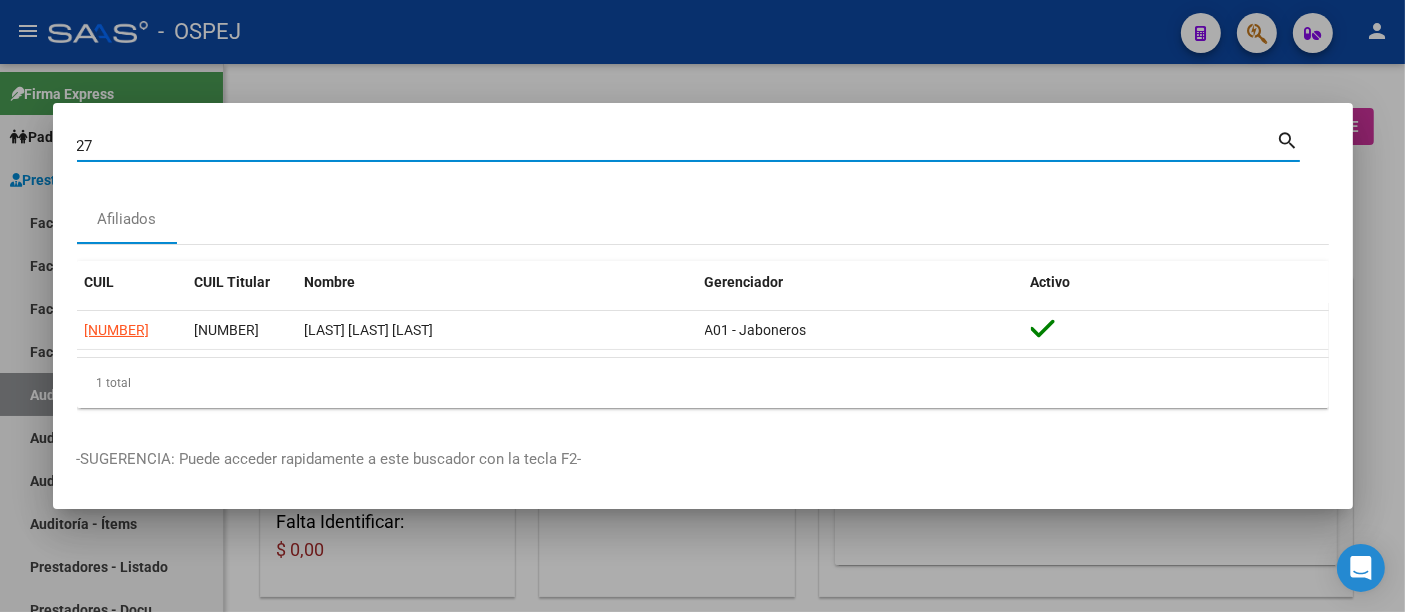 type on "2" 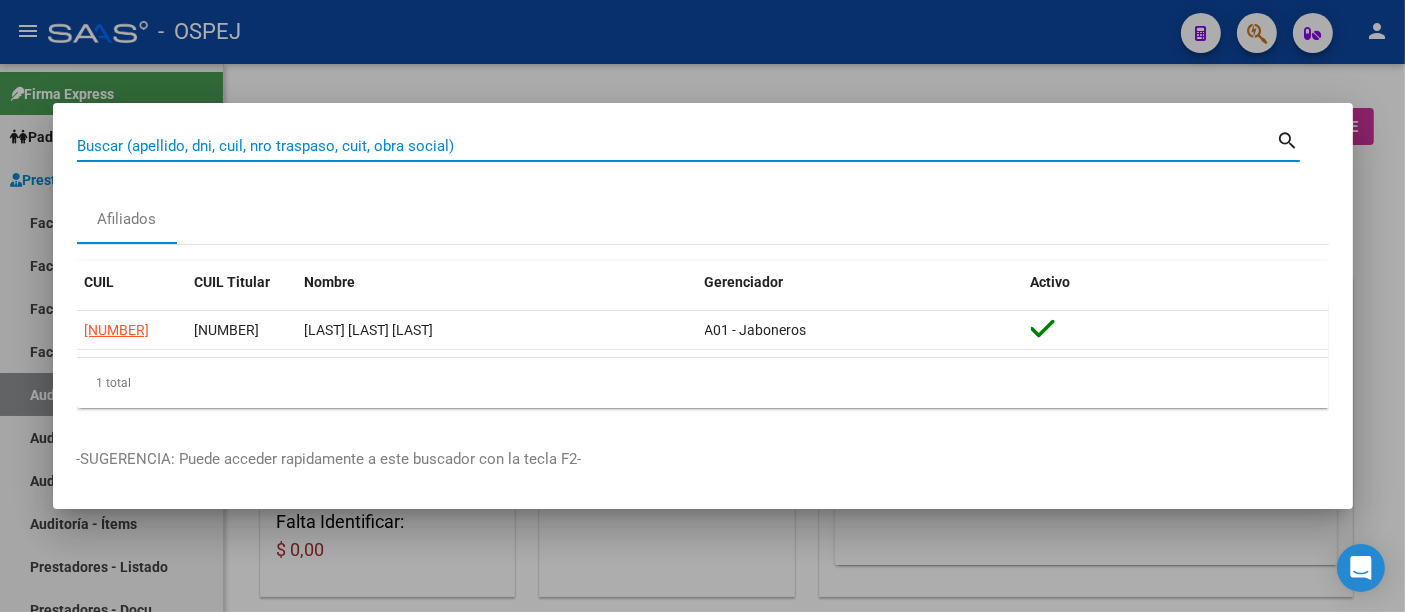 paste on "27-21666056-6" 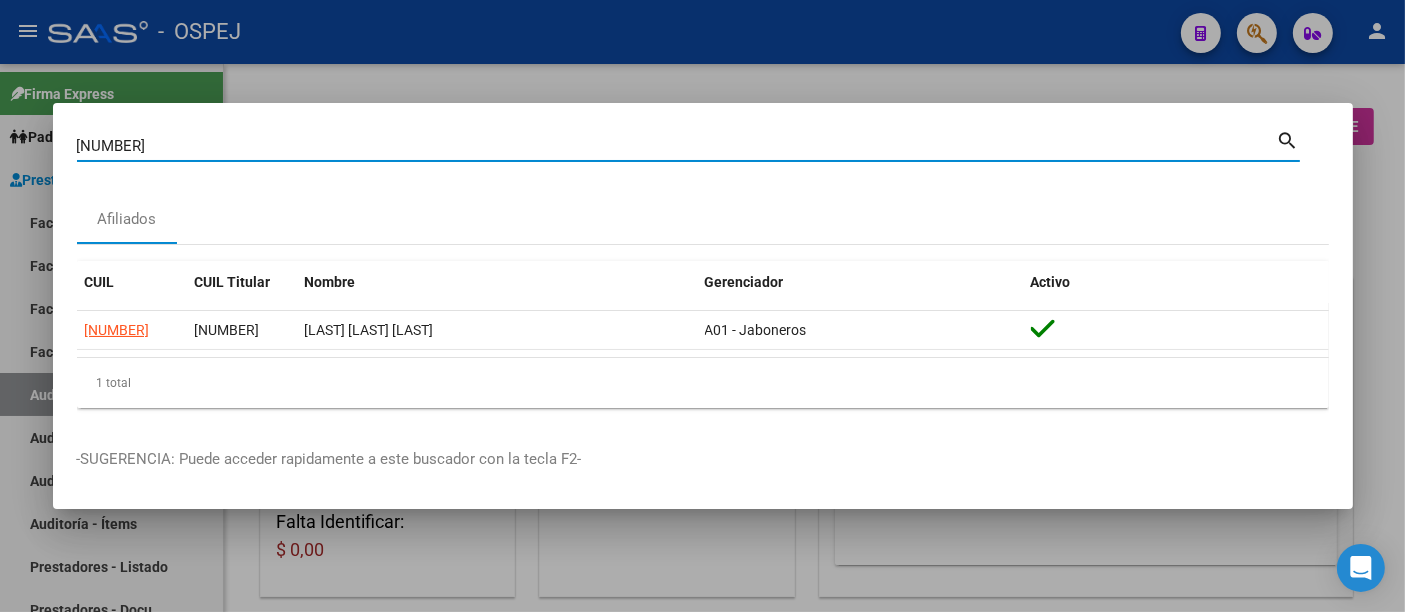 type on "27216660566" 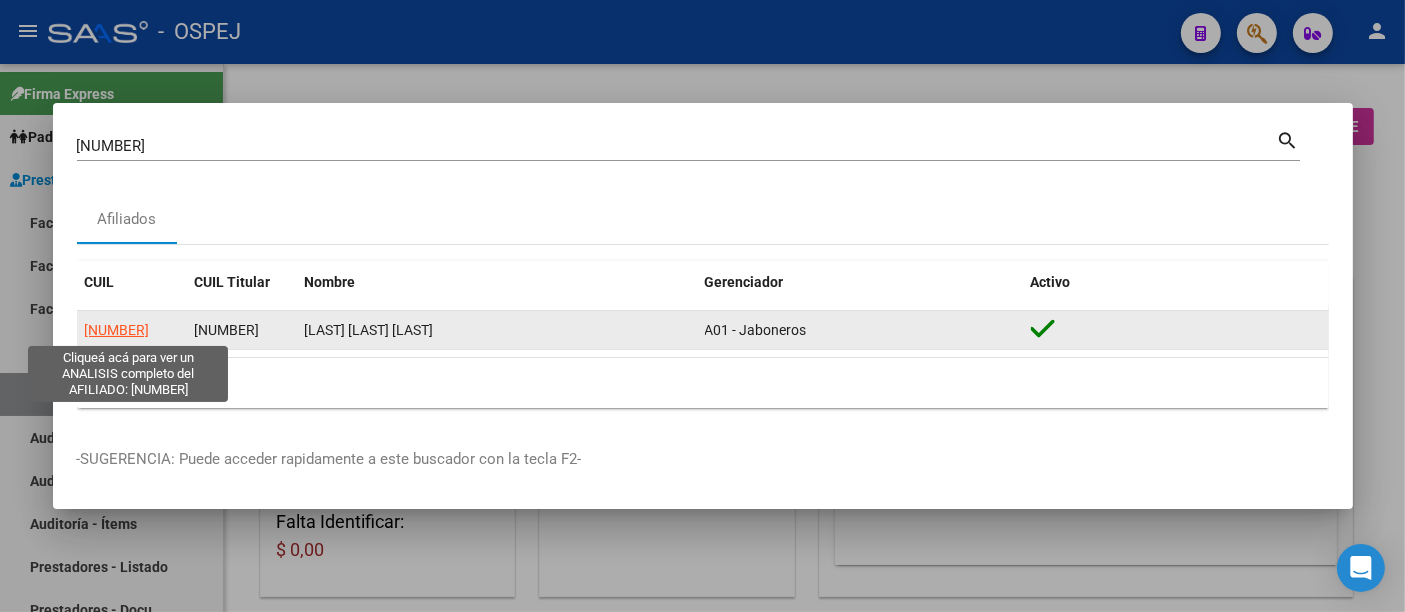 click on "27216660566" 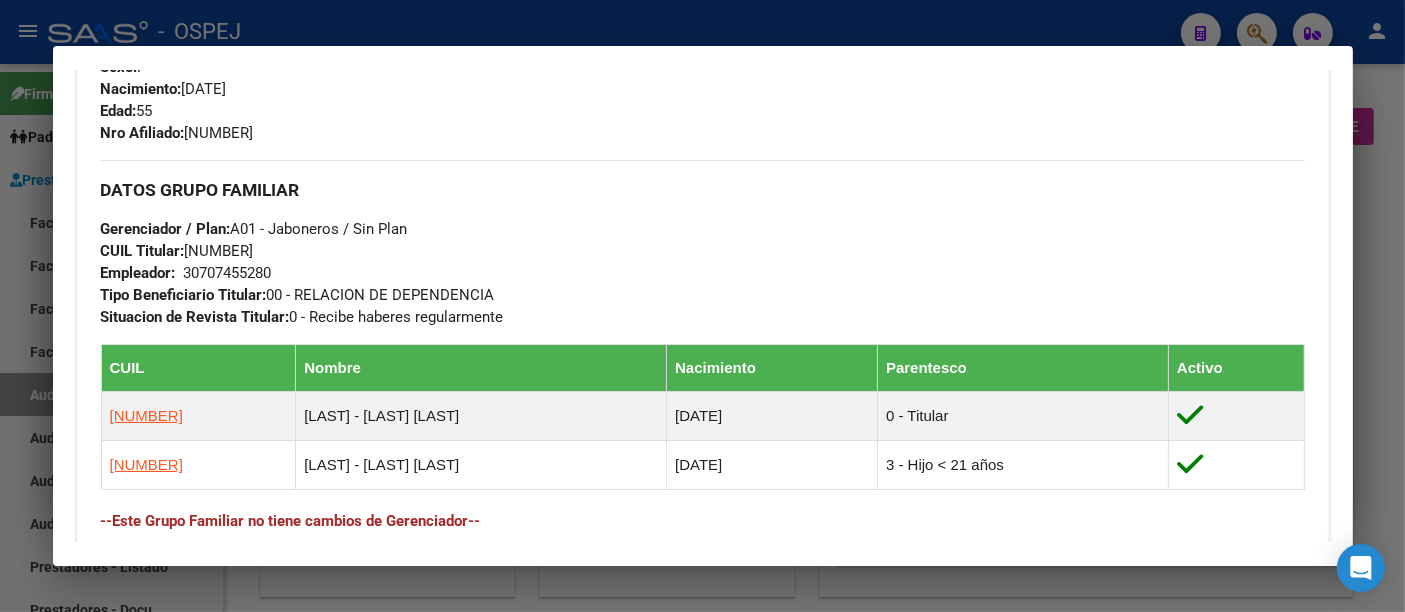 scroll, scrollTop: 888, scrollLeft: 0, axis: vertical 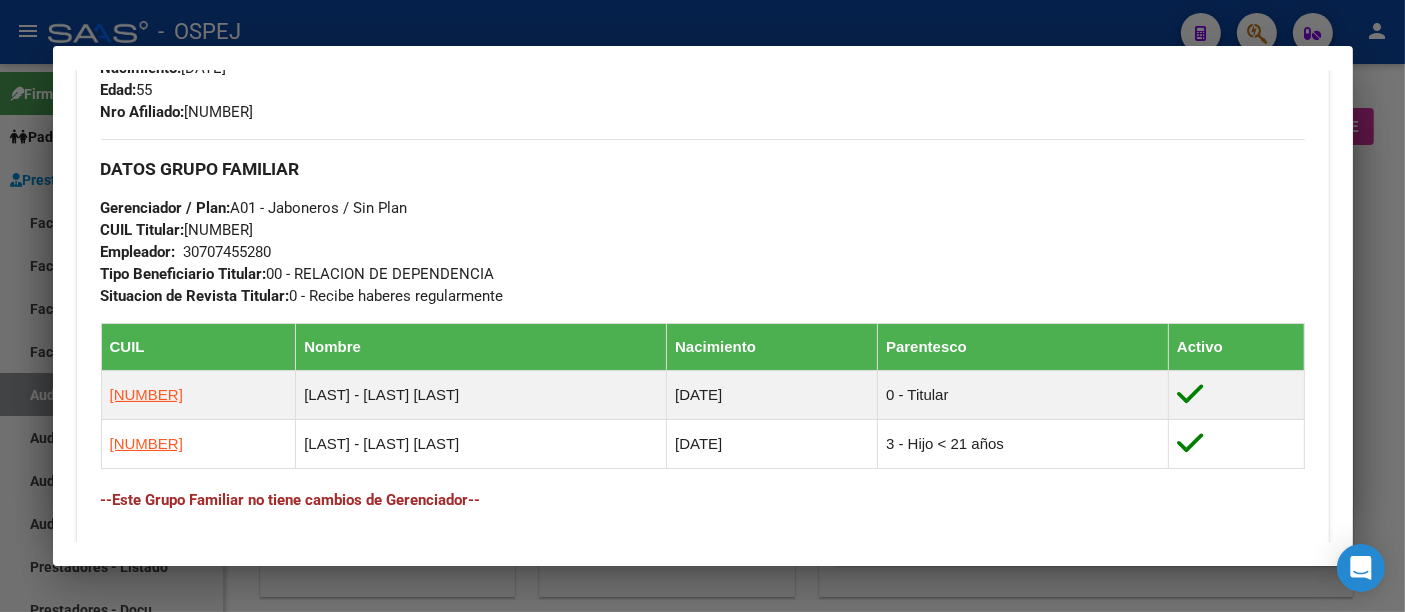 click on "30707455280" at bounding box center (228, 252) 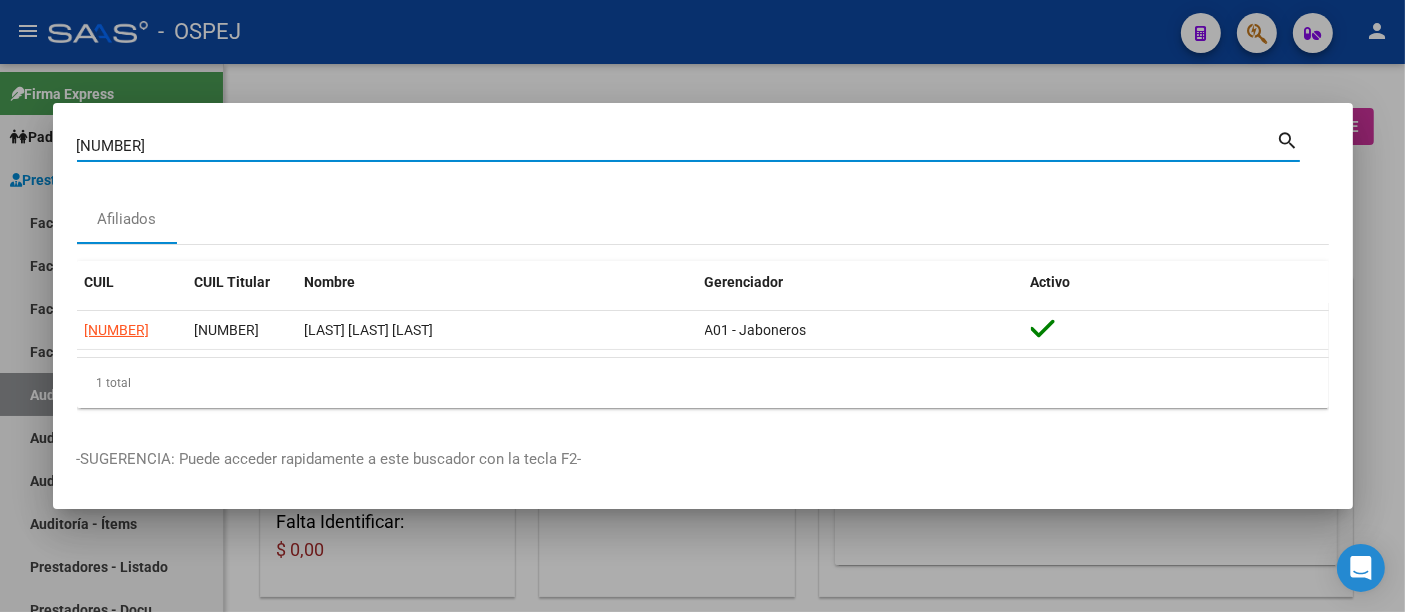 click on "27216660566" at bounding box center (677, 146) 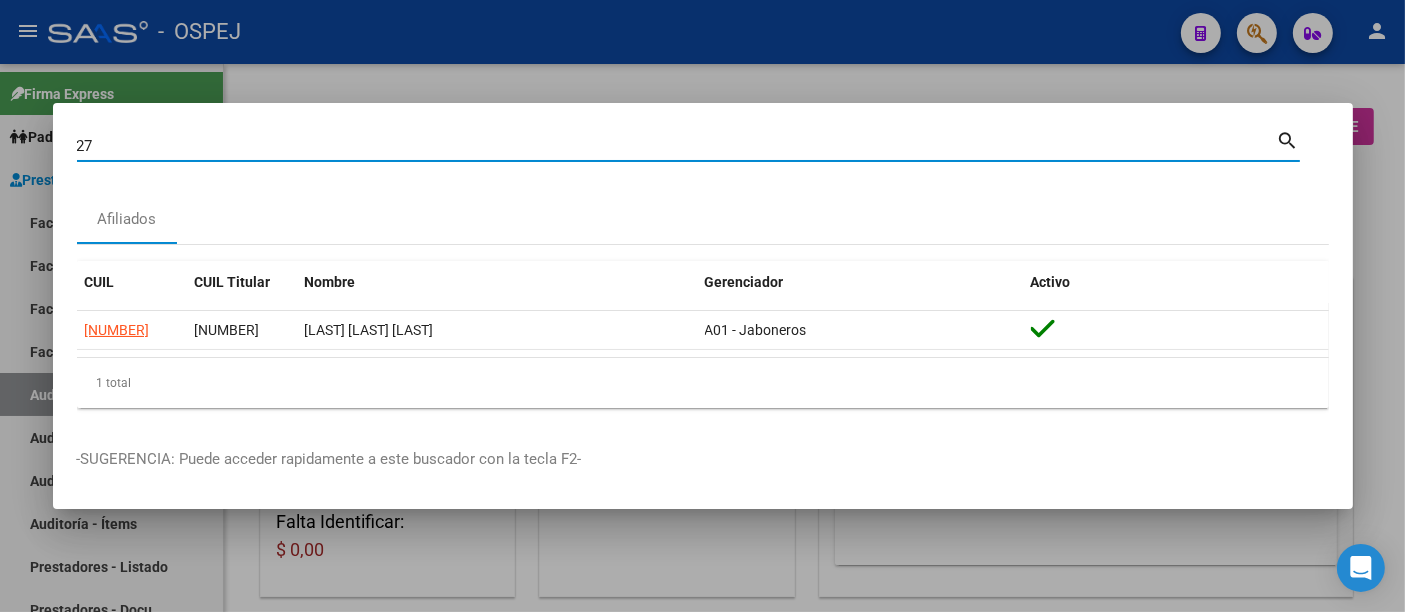 type on "2" 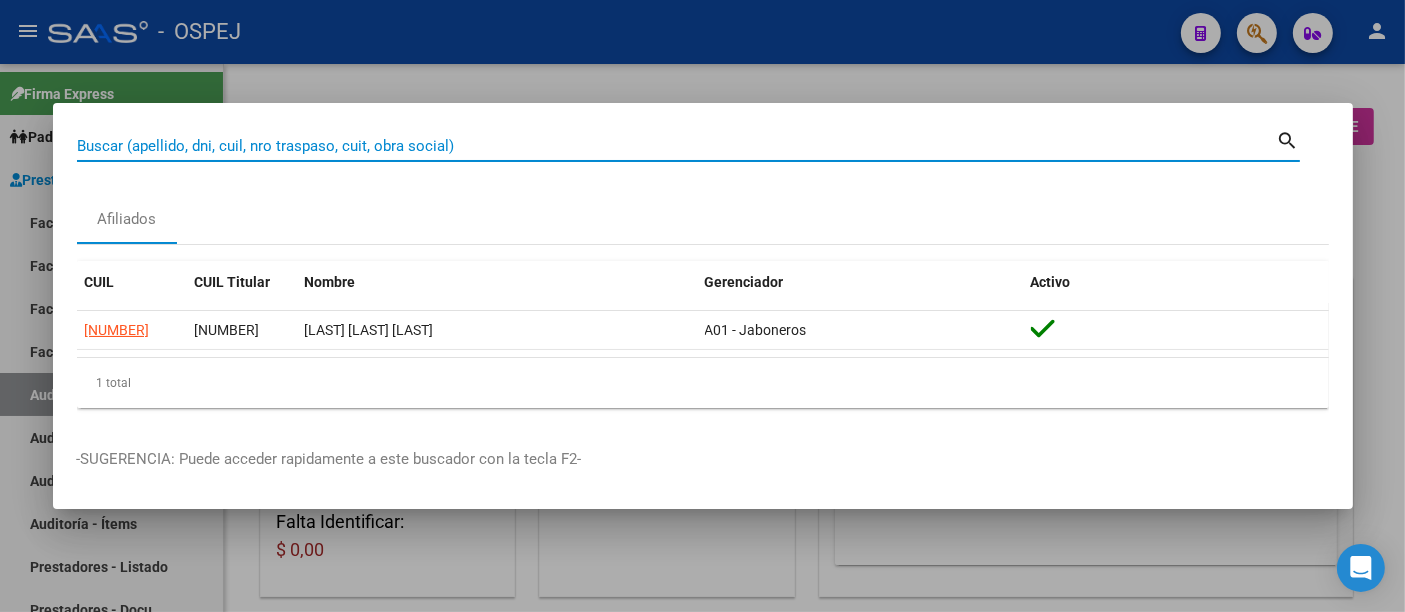 paste on "27-94269477-1" 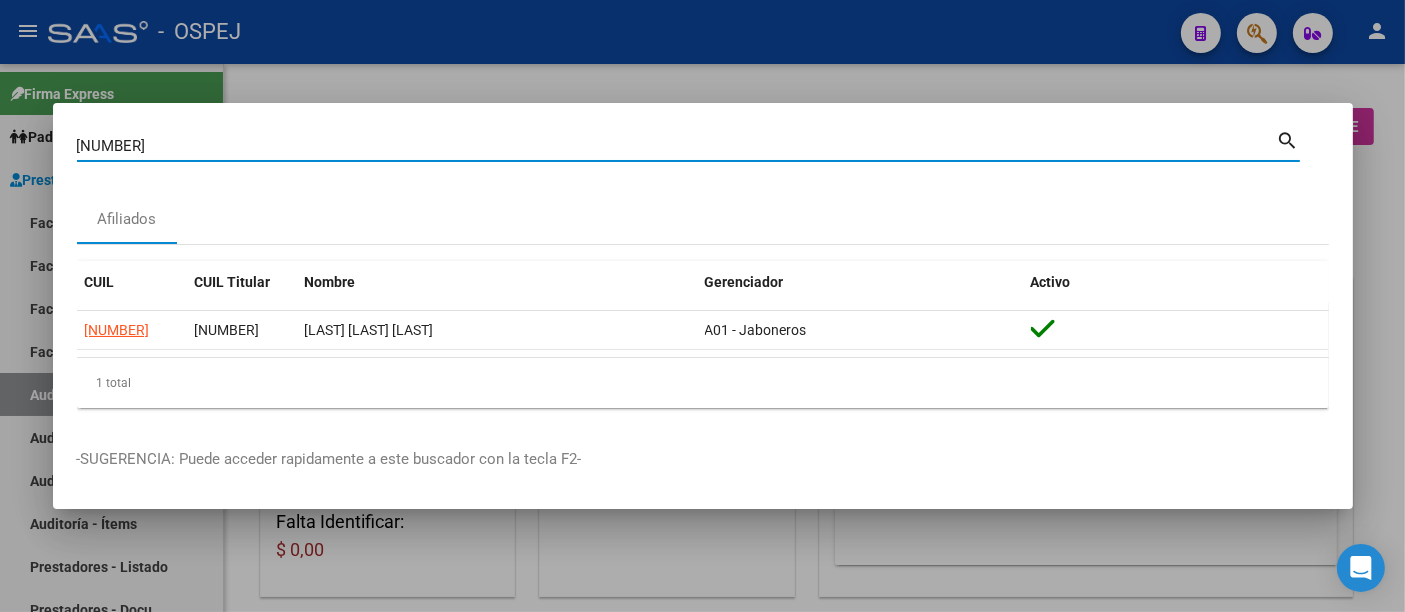 type on "27942694771" 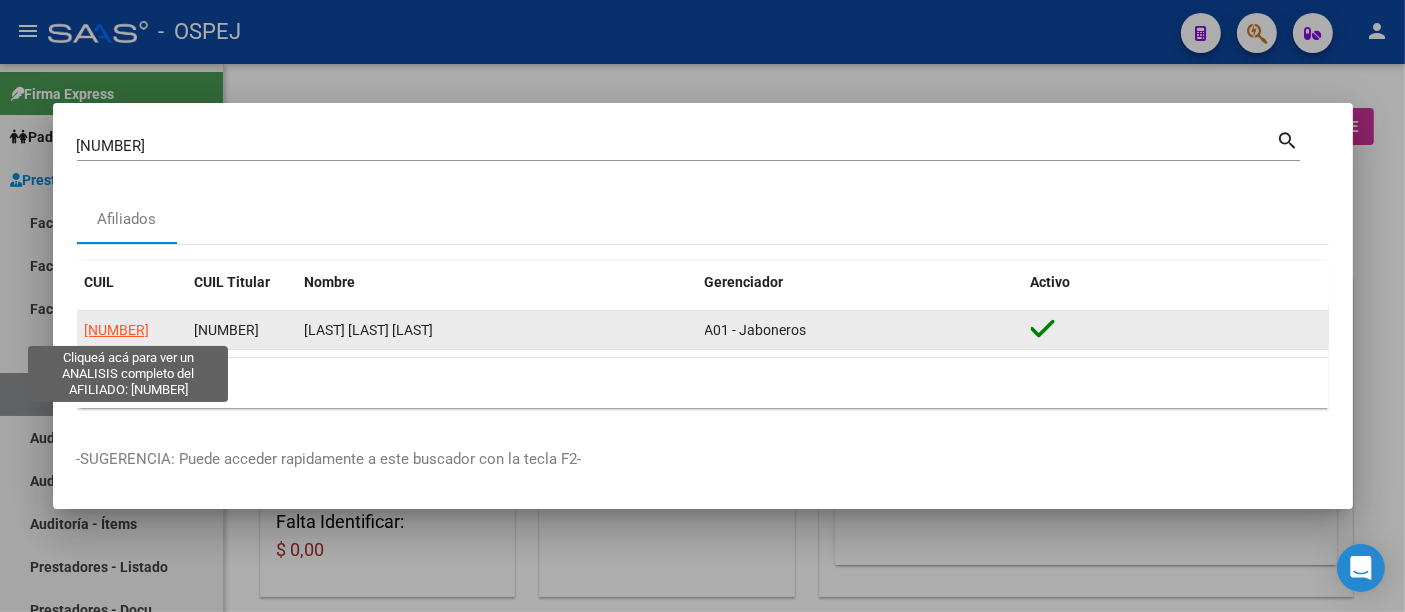 click on "27942694771" 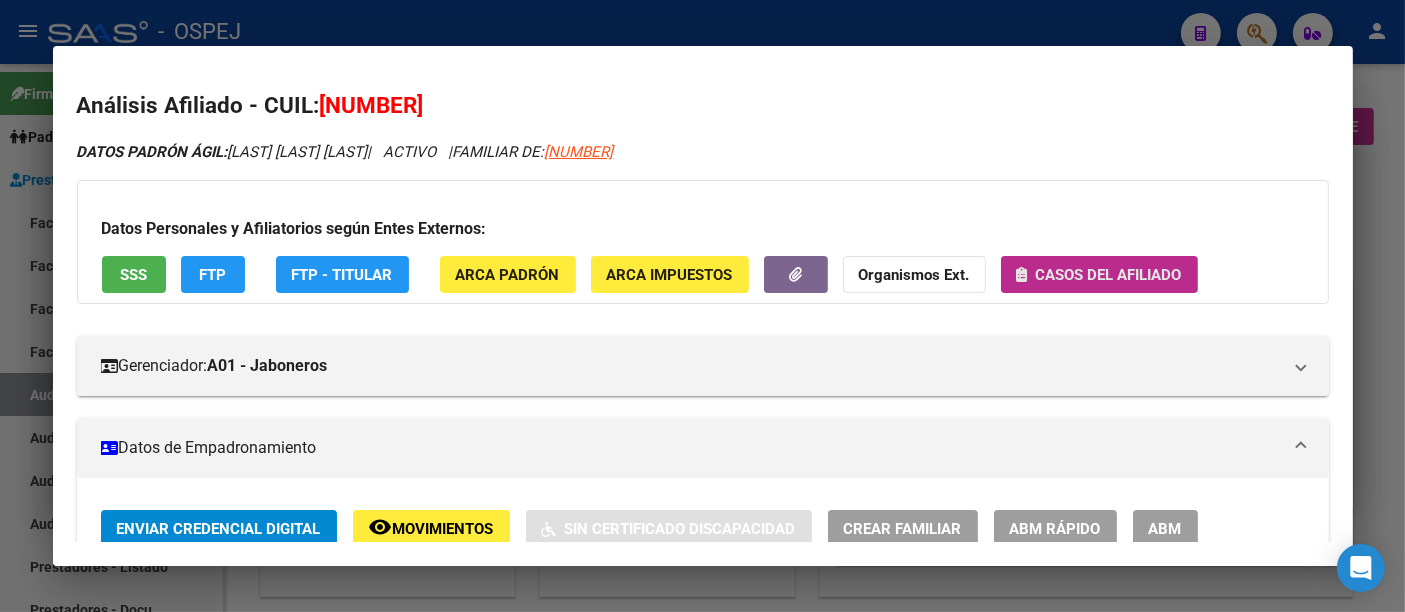 click on "Casos del afiliado" 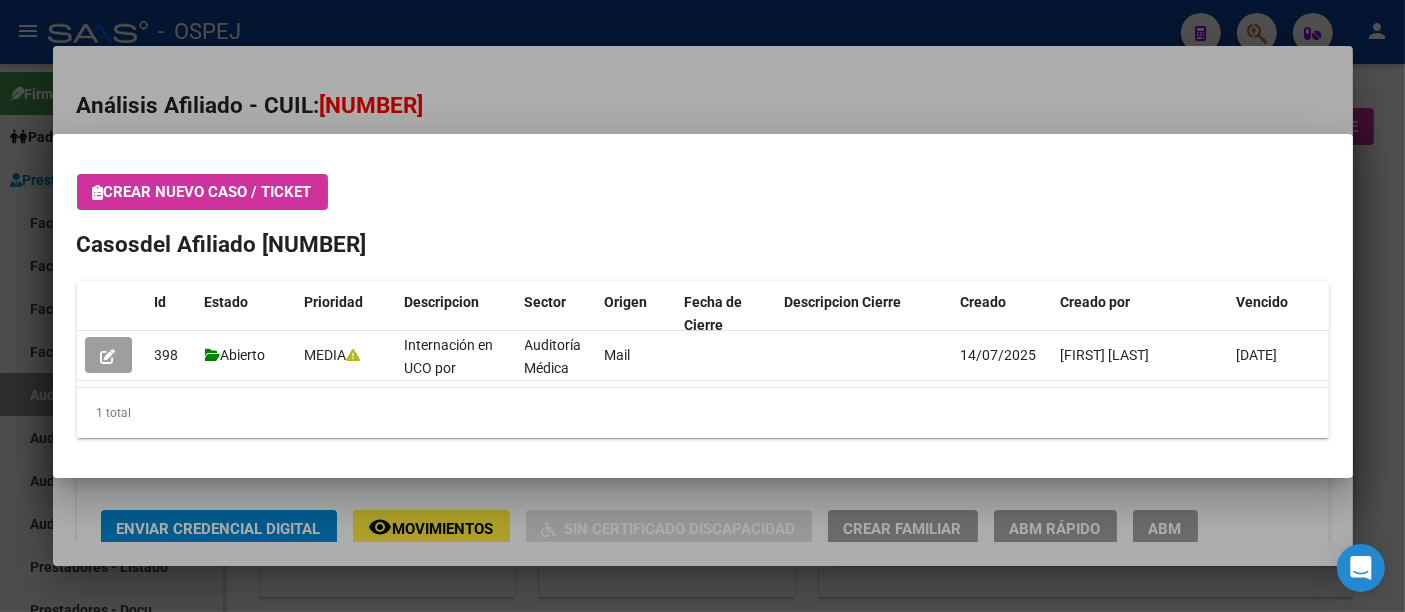 click at bounding box center [702, 306] 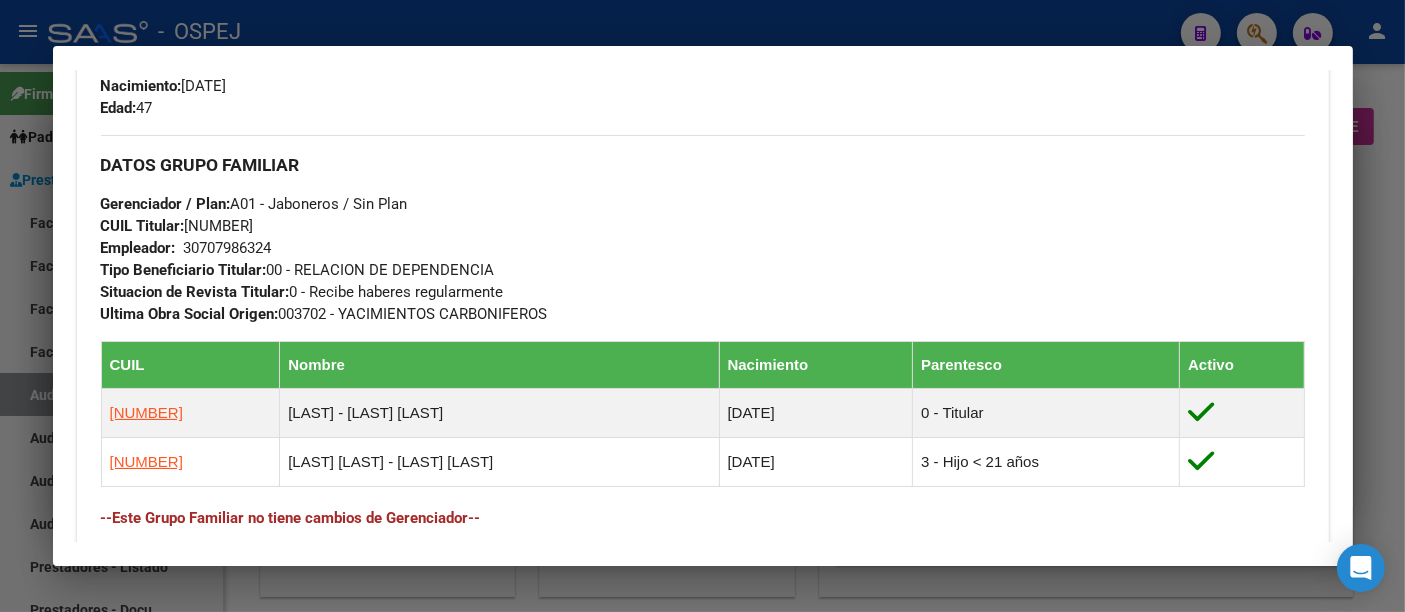 scroll, scrollTop: 1000, scrollLeft: 0, axis: vertical 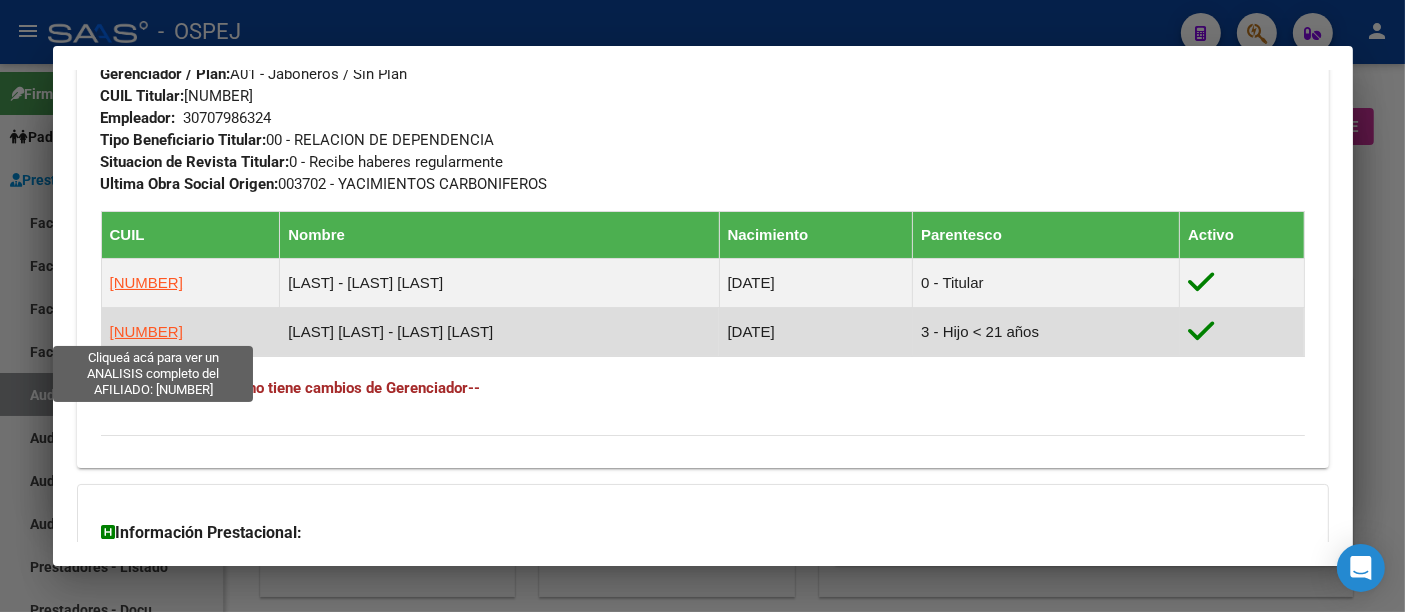 click on "23521875763" at bounding box center [146, 331] 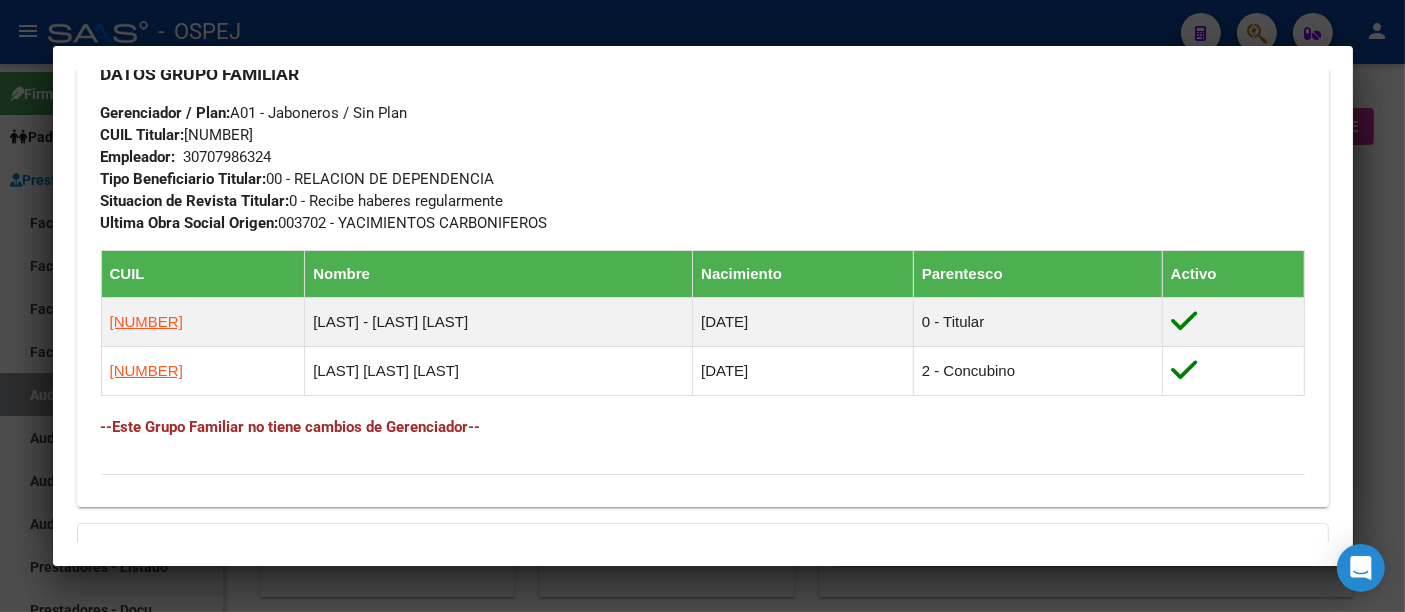 scroll, scrollTop: 1232, scrollLeft: 0, axis: vertical 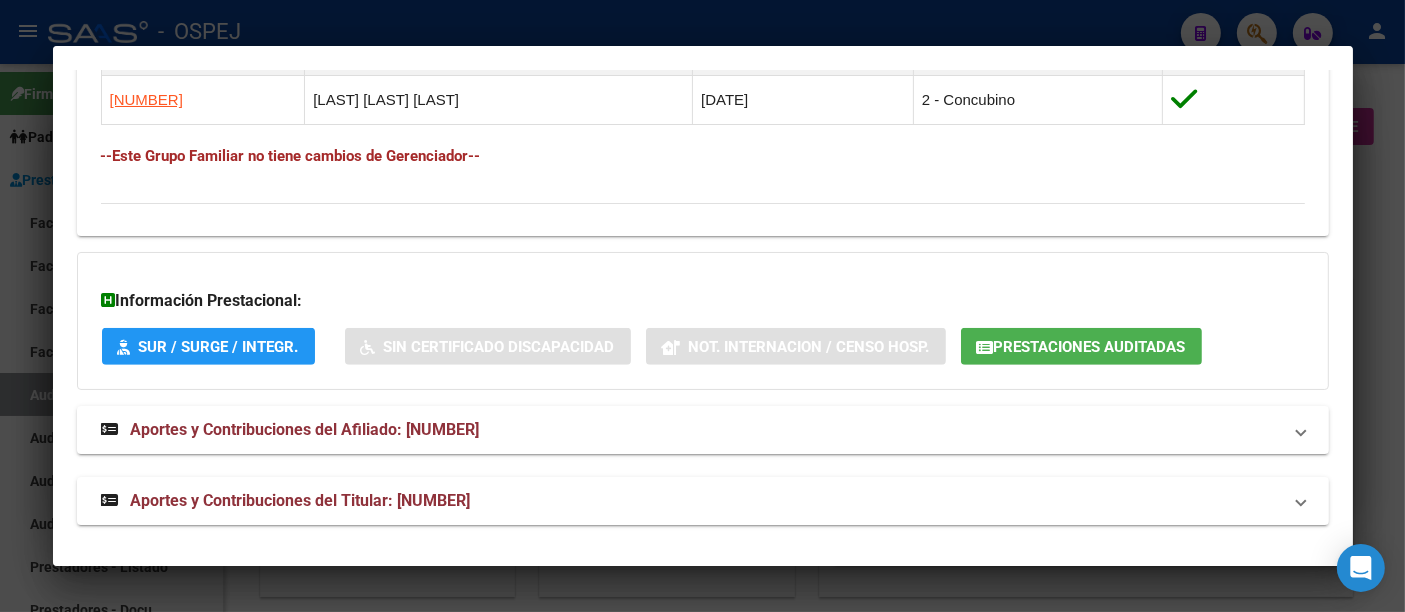 click on "Prestaciones Auditadas" 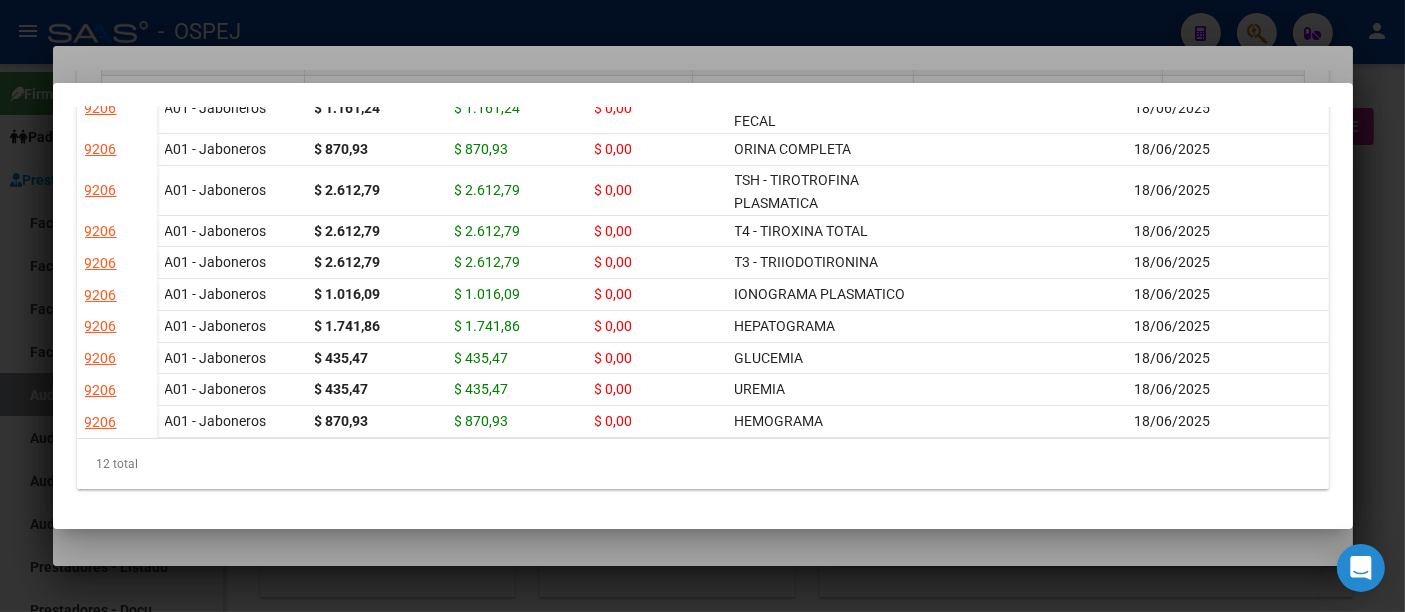 scroll, scrollTop: 226, scrollLeft: 0, axis: vertical 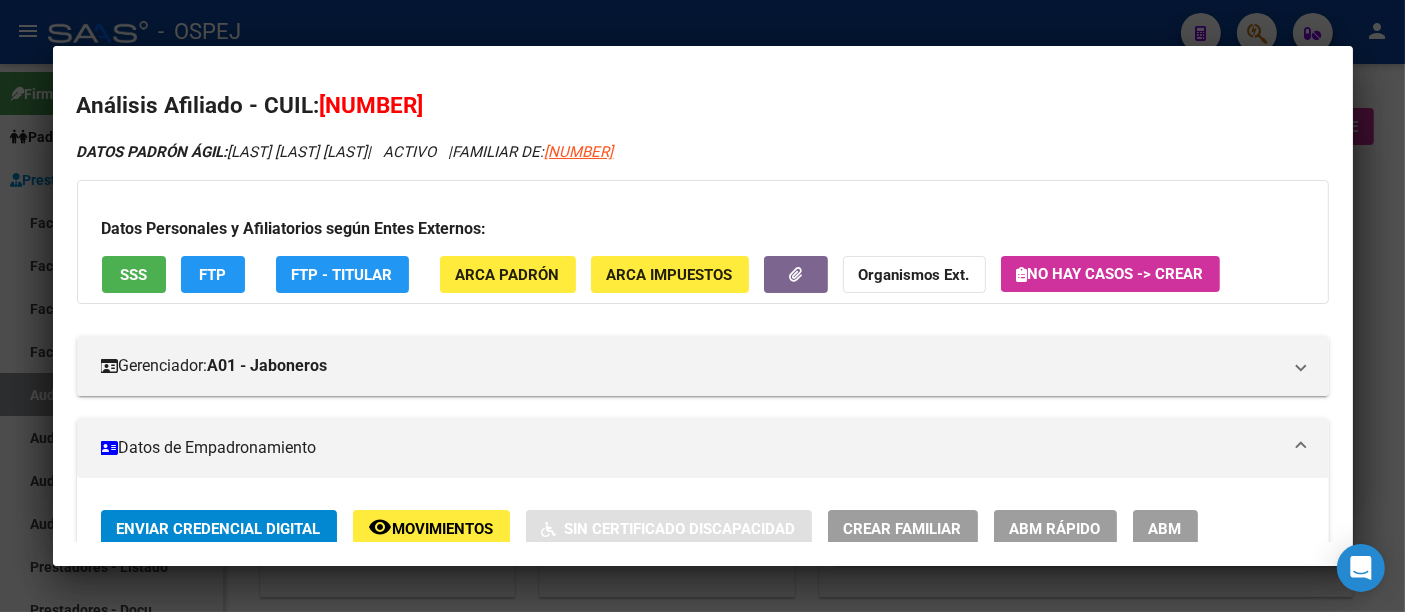 click at bounding box center (702, 306) 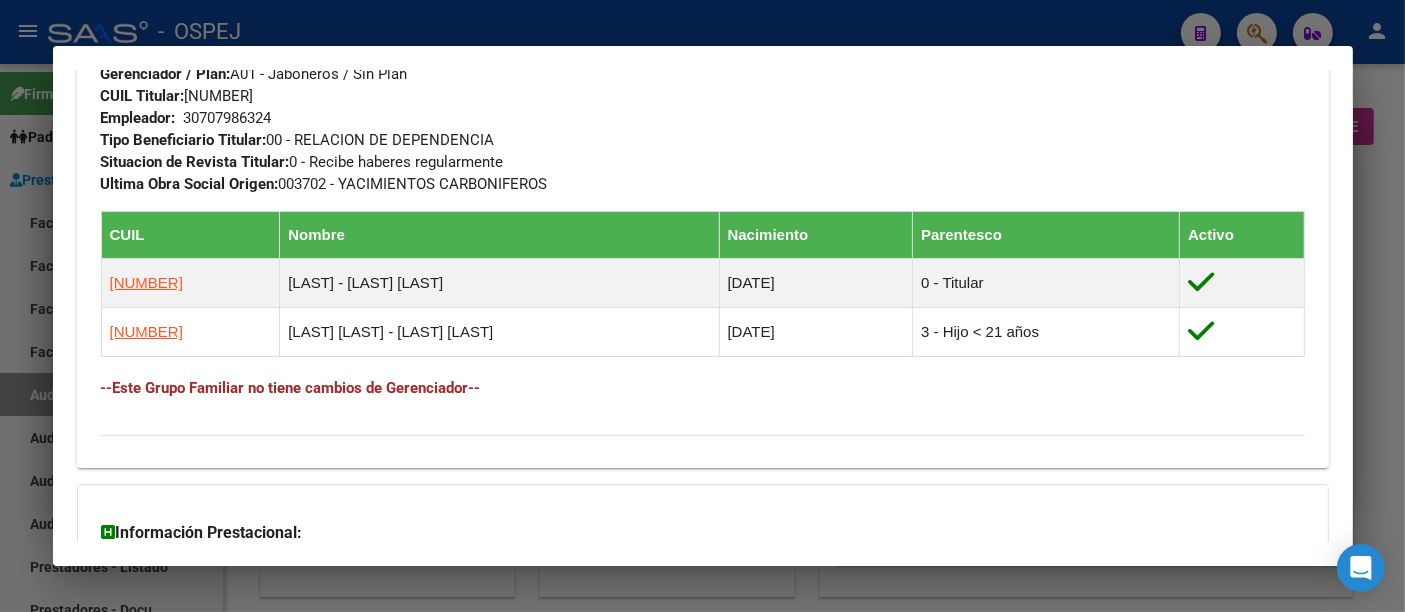 click at bounding box center (702, 306) 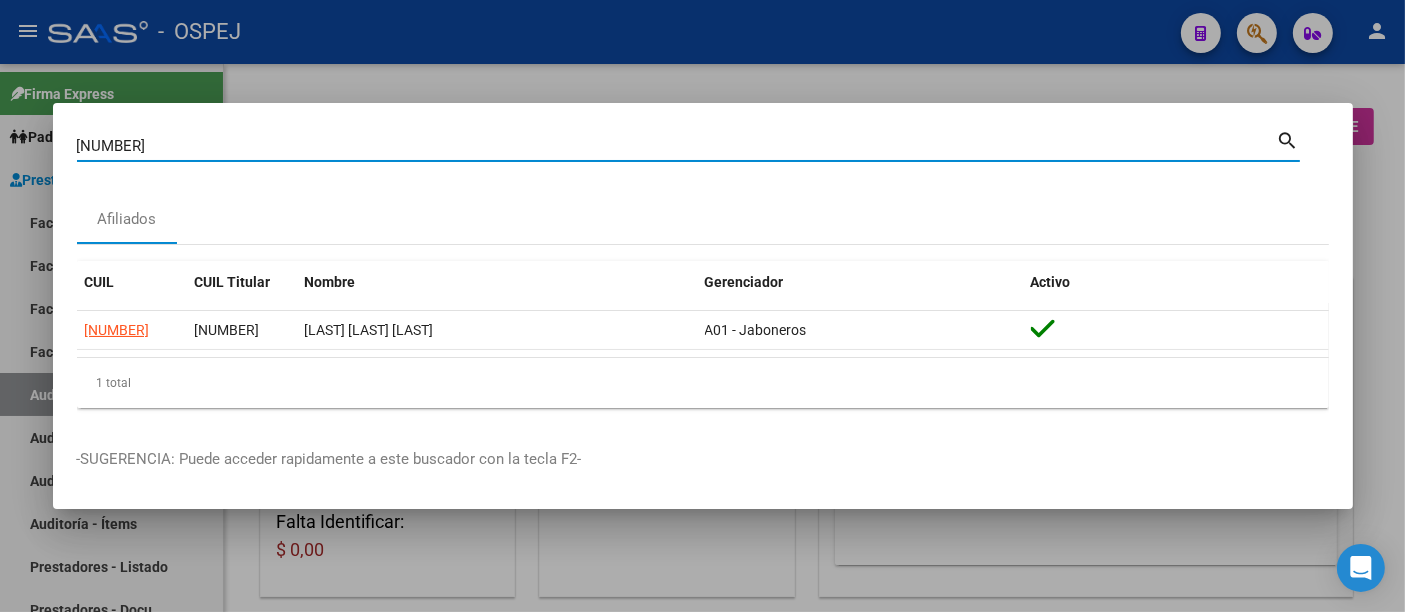click on "27942694771" at bounding box center [677, 146] 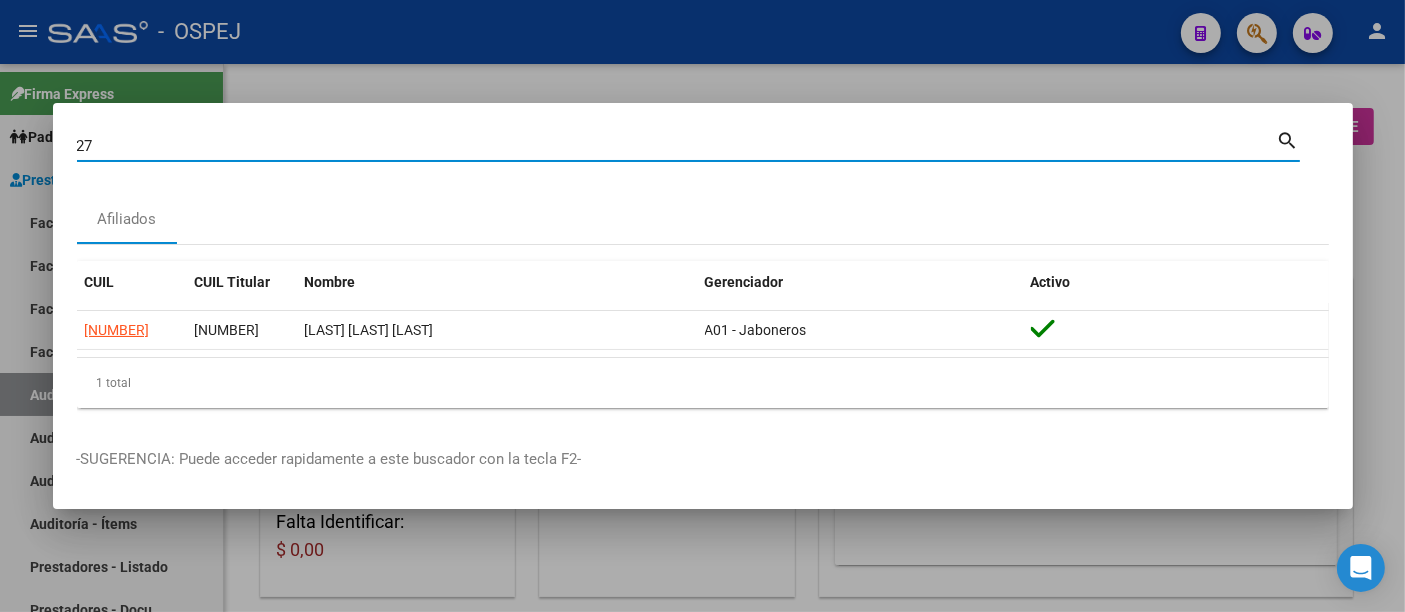 type on "2" 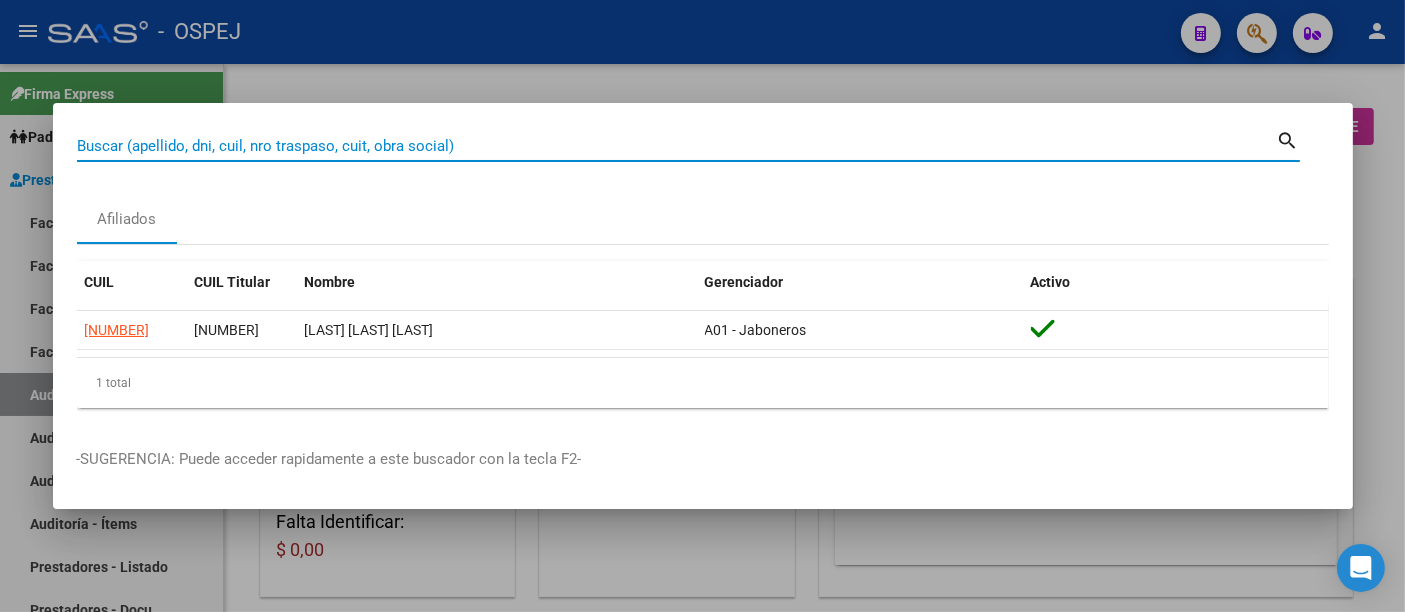 paste on "27-48305227-3" 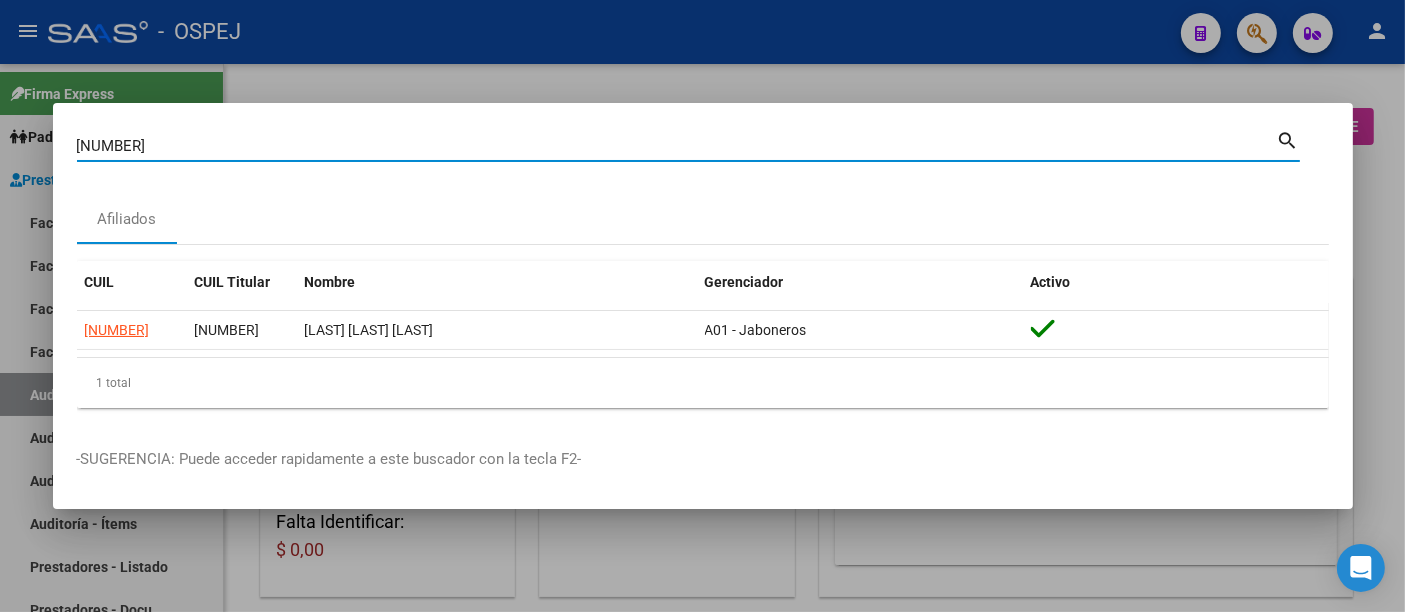 type on "27483052273" 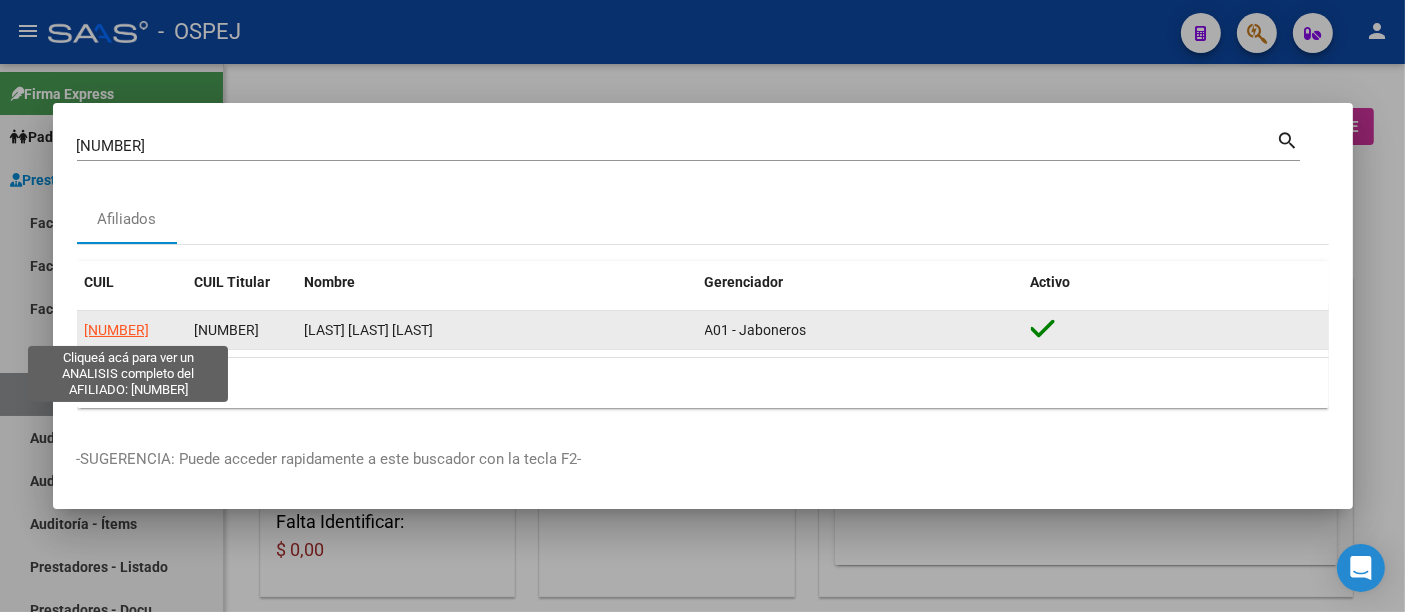 click on "27483052273" 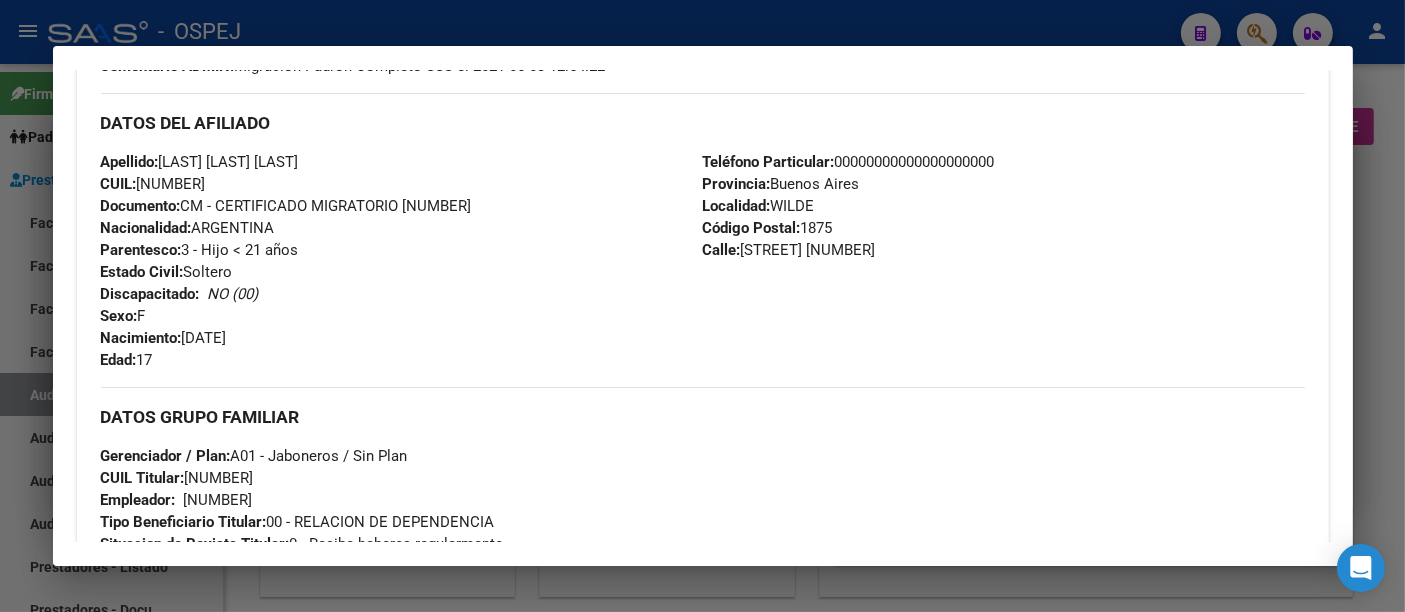 scroll, scrollTop: 666, scrollLeft: 0, axis: vertical 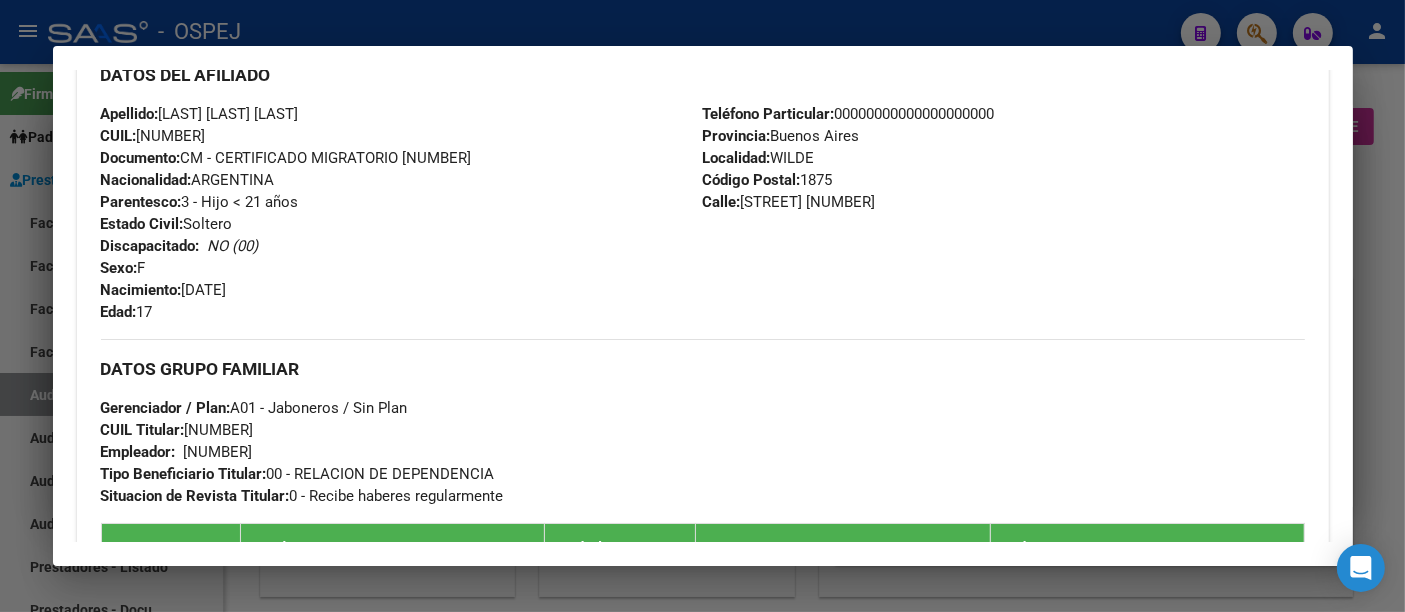 click on "30708633131" at bounding box center [218, 452] 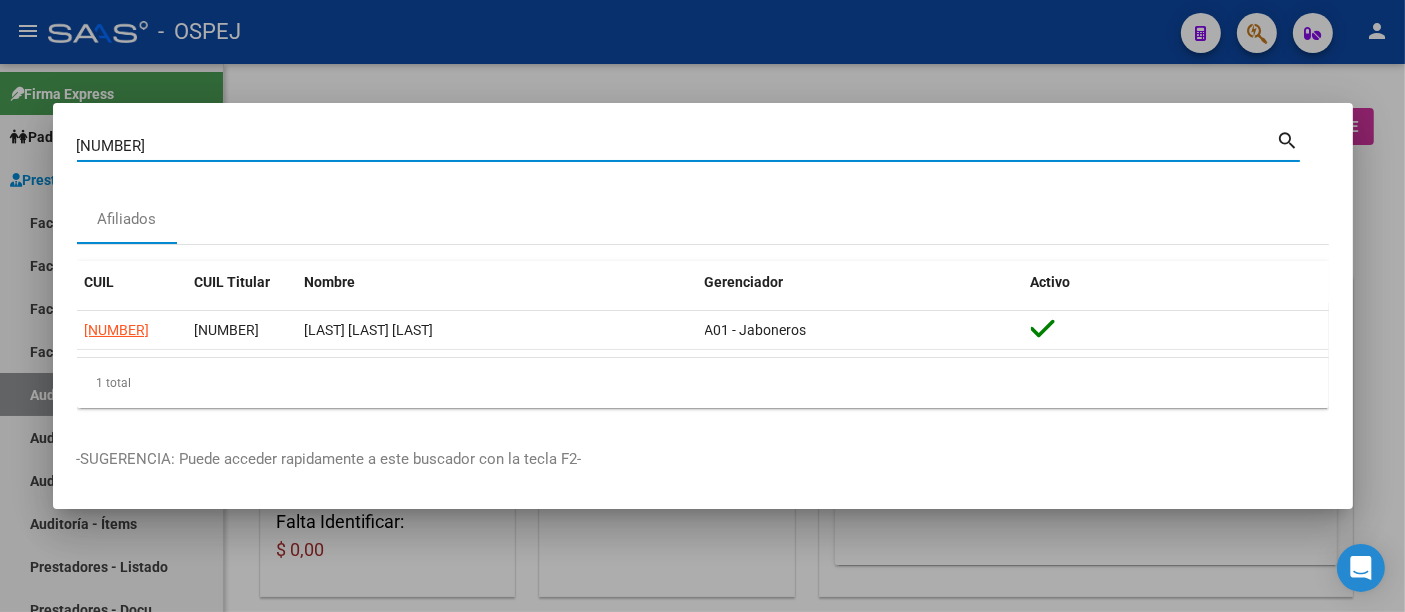 click on "27483052273" at bounding box center (677, 146) 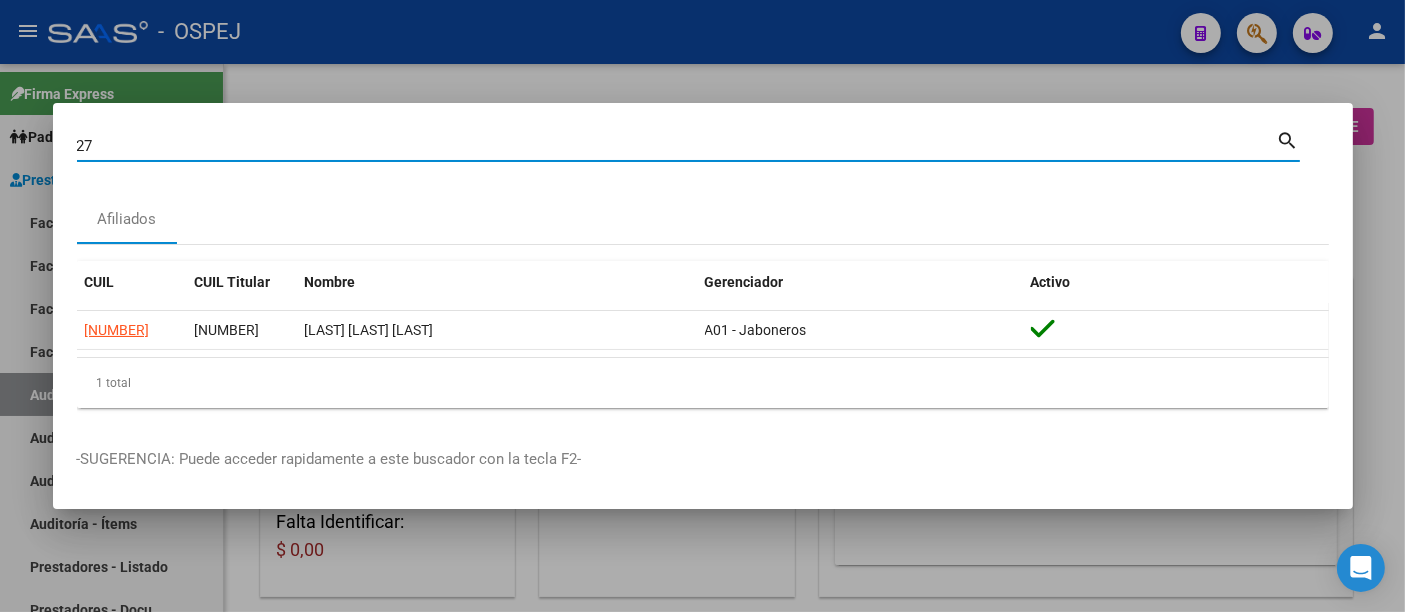 type on "2" 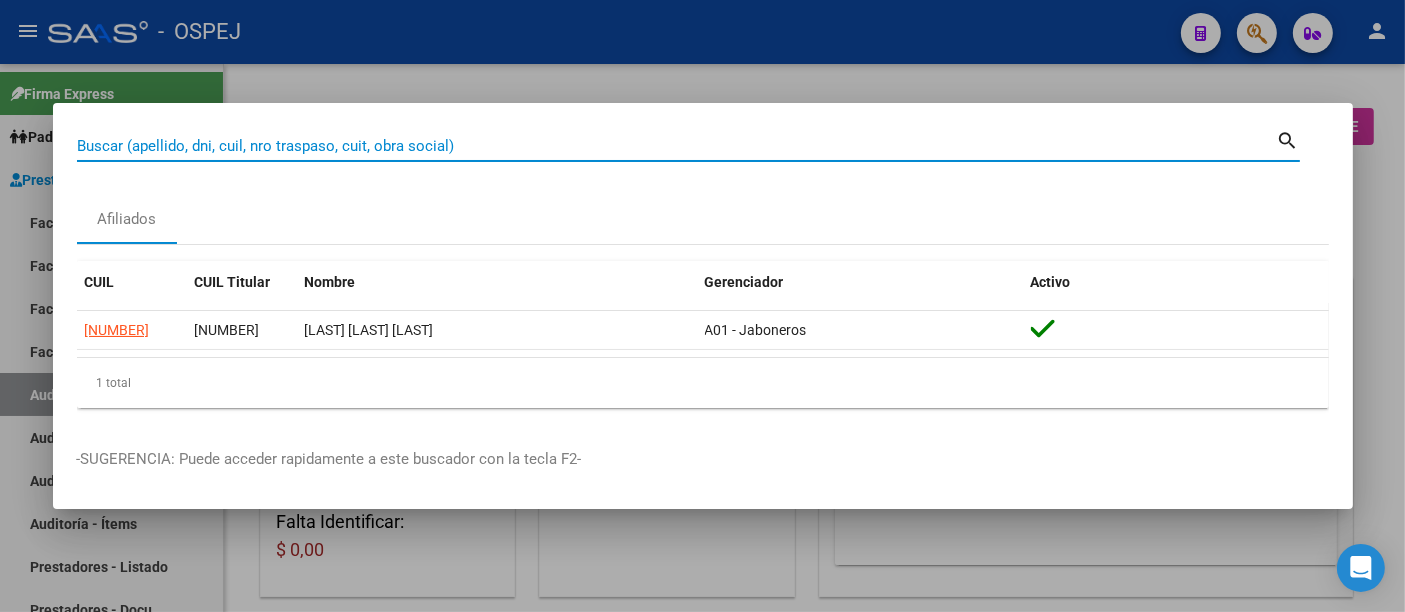 paste on "27-94269477-1" 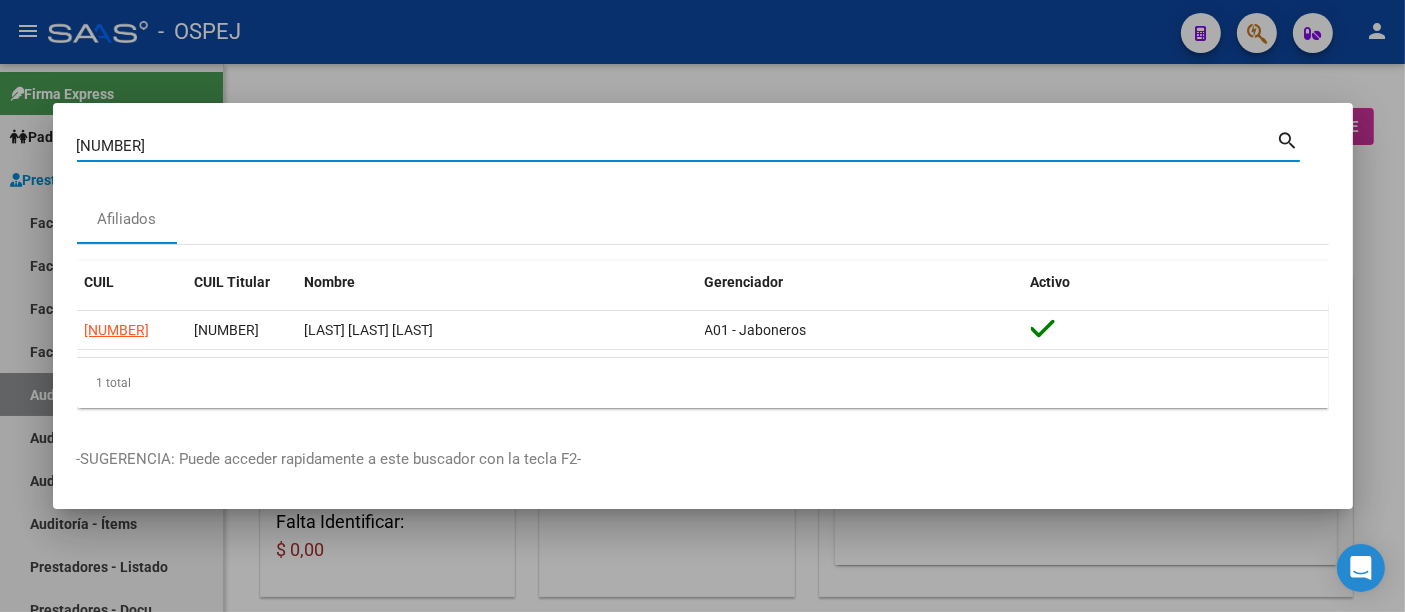 type on "27942694771" 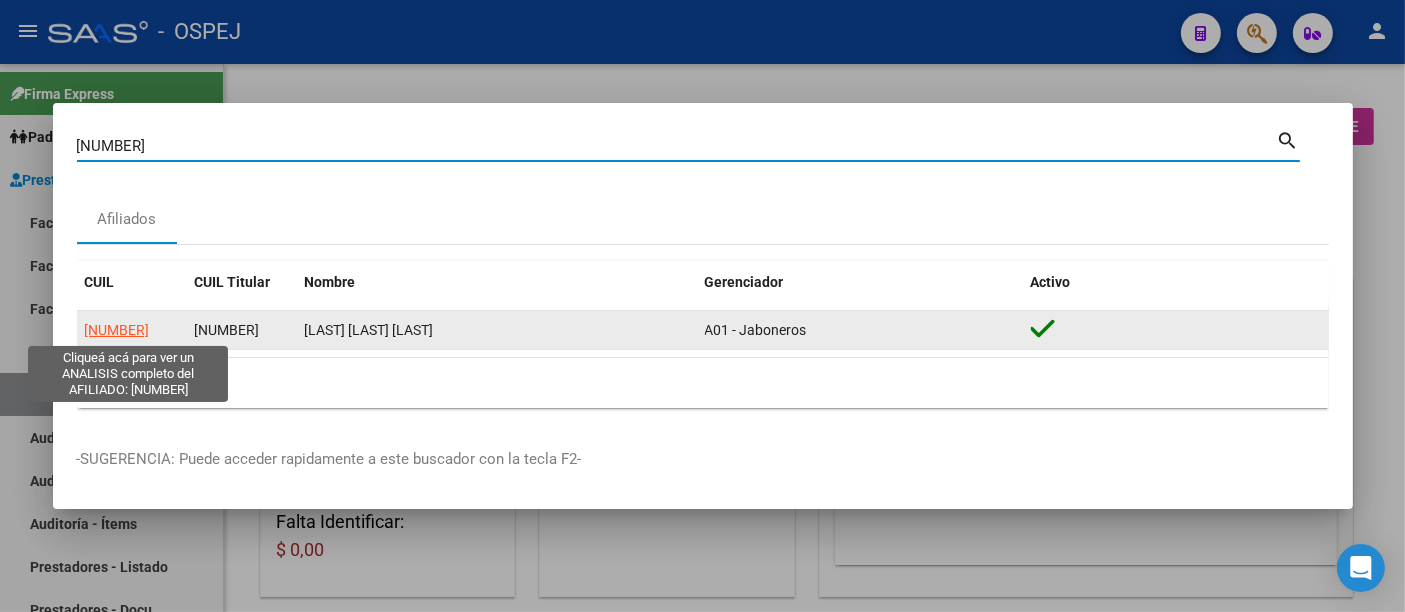 click on "27942694771" 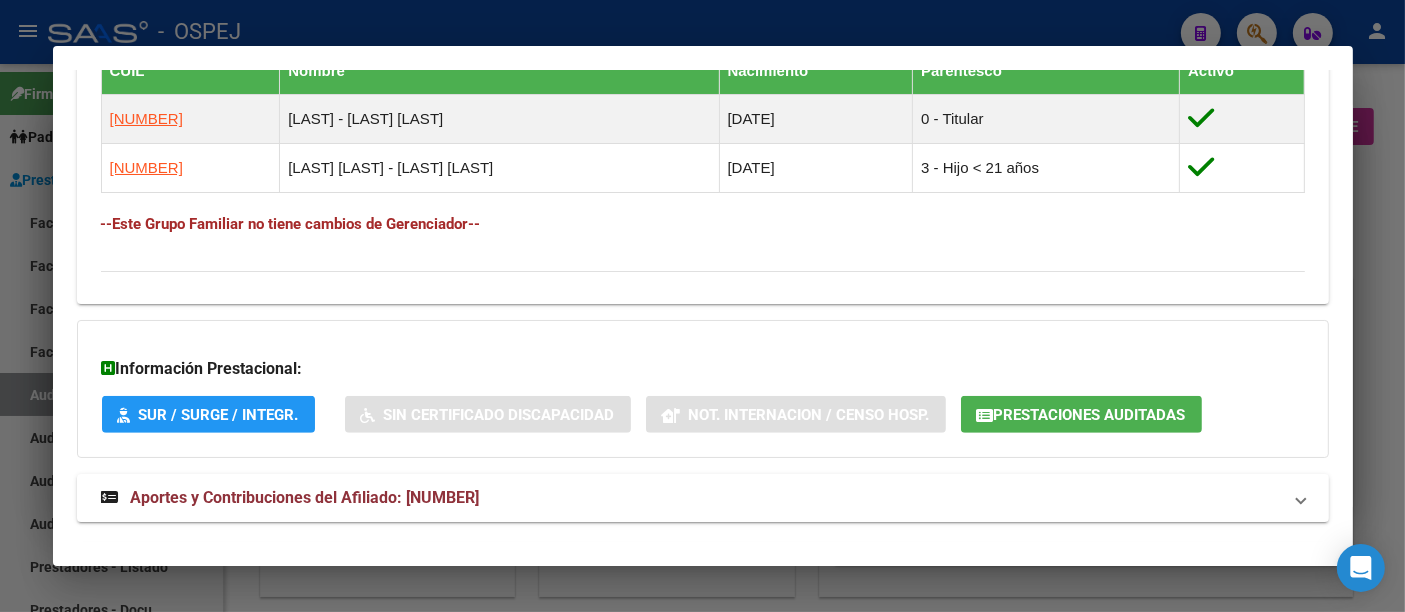 scroll, scrollTop: 1222, scrollLeft: 0, axis: vertical 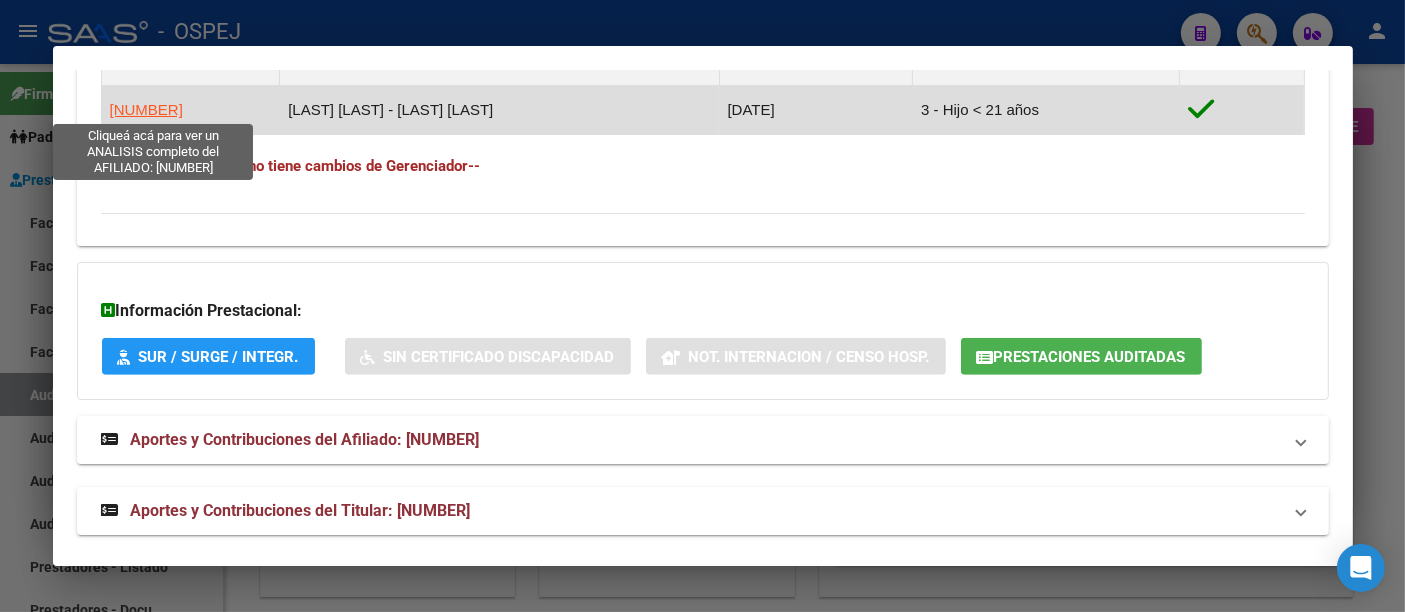click on "23521875763" at bounding box center [146, 109] 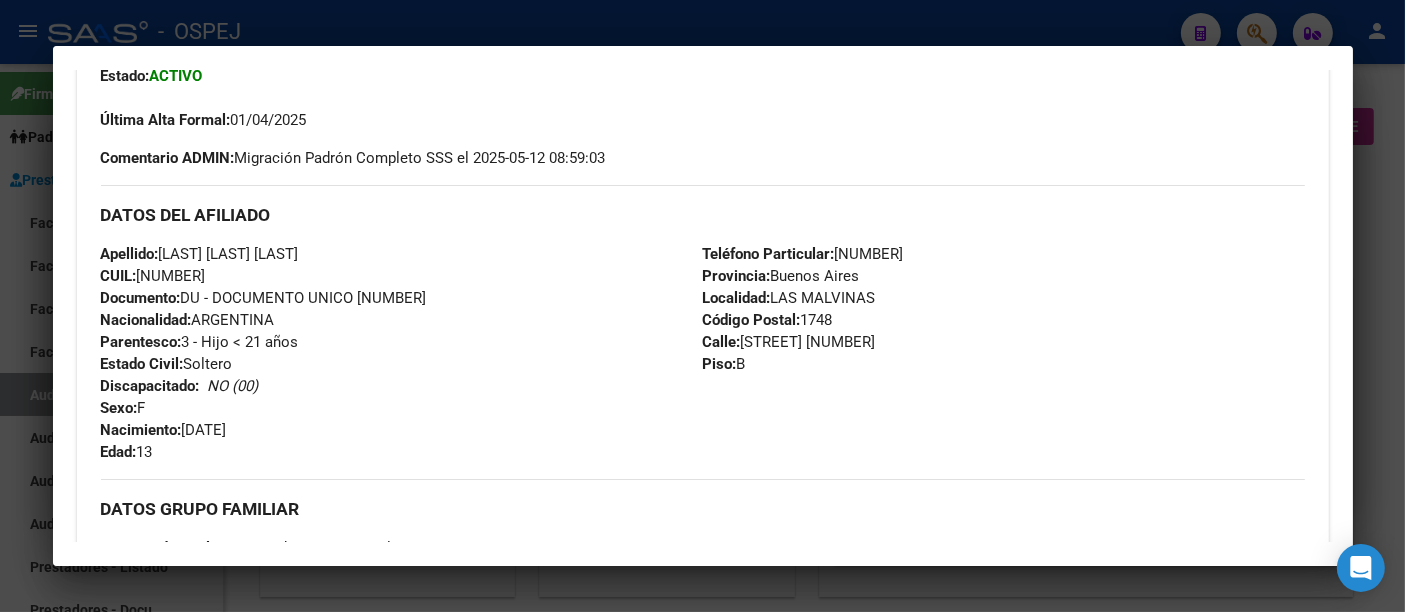 scroll, scrollTop: 555, scrollLeft: 0, axis: vertical 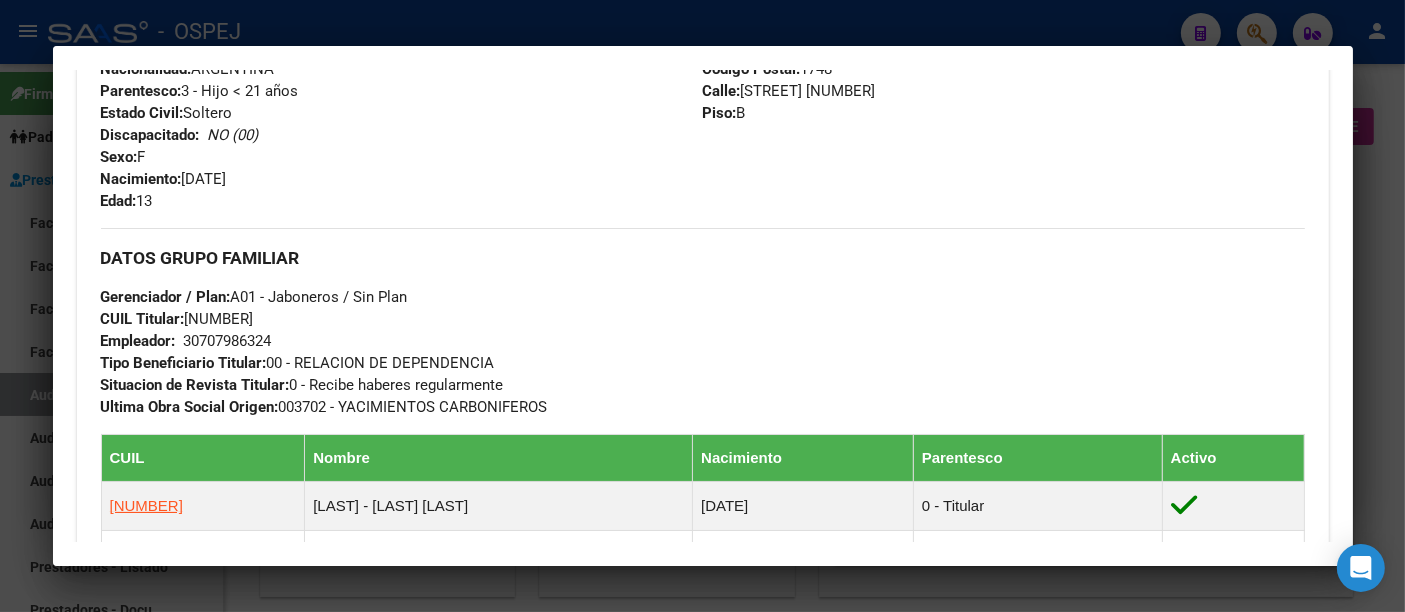 click at bounding box center [702, 306] 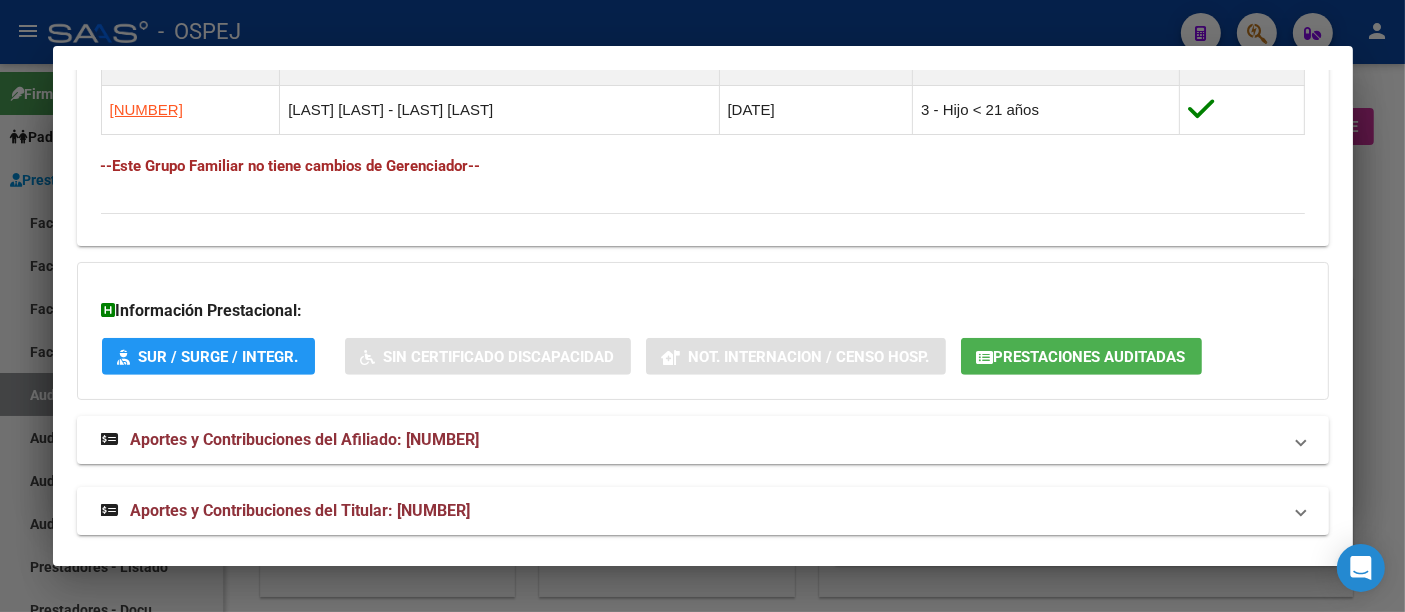 drag, startPoint x: 551, startPoint y: 4, endPoint x: 543, endPoint y: 26, distance: 23.409399 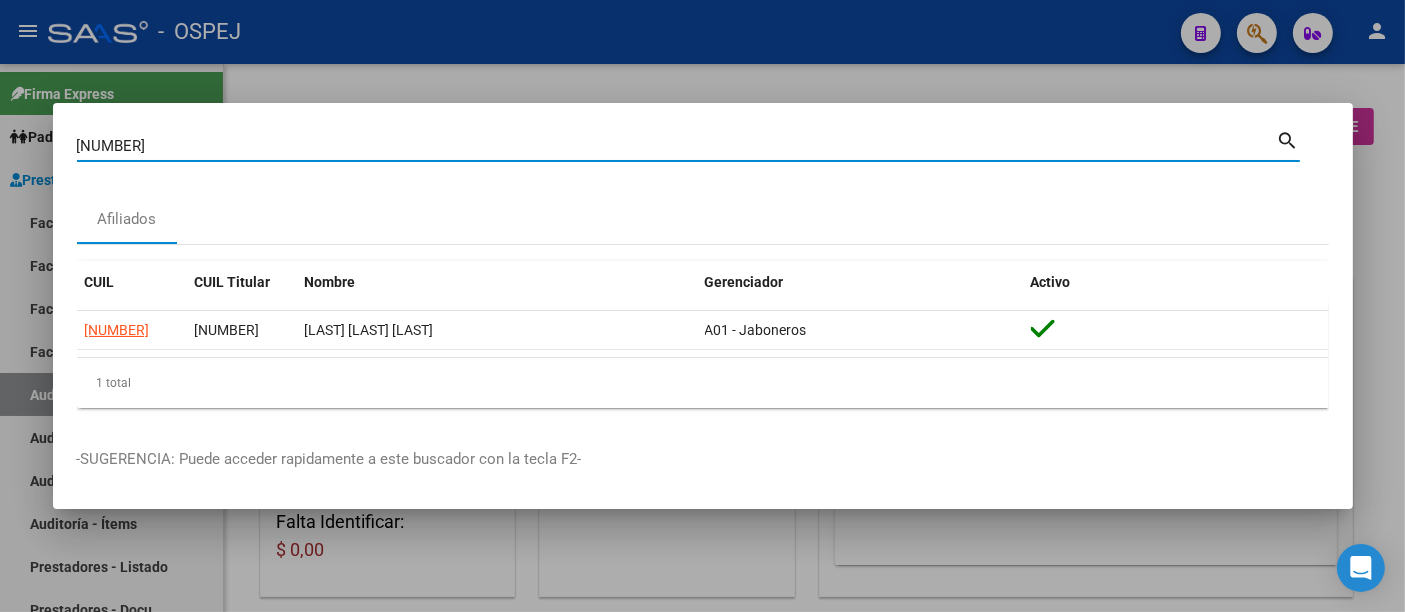 click on "27942694771" at bounding box center [677, 146] 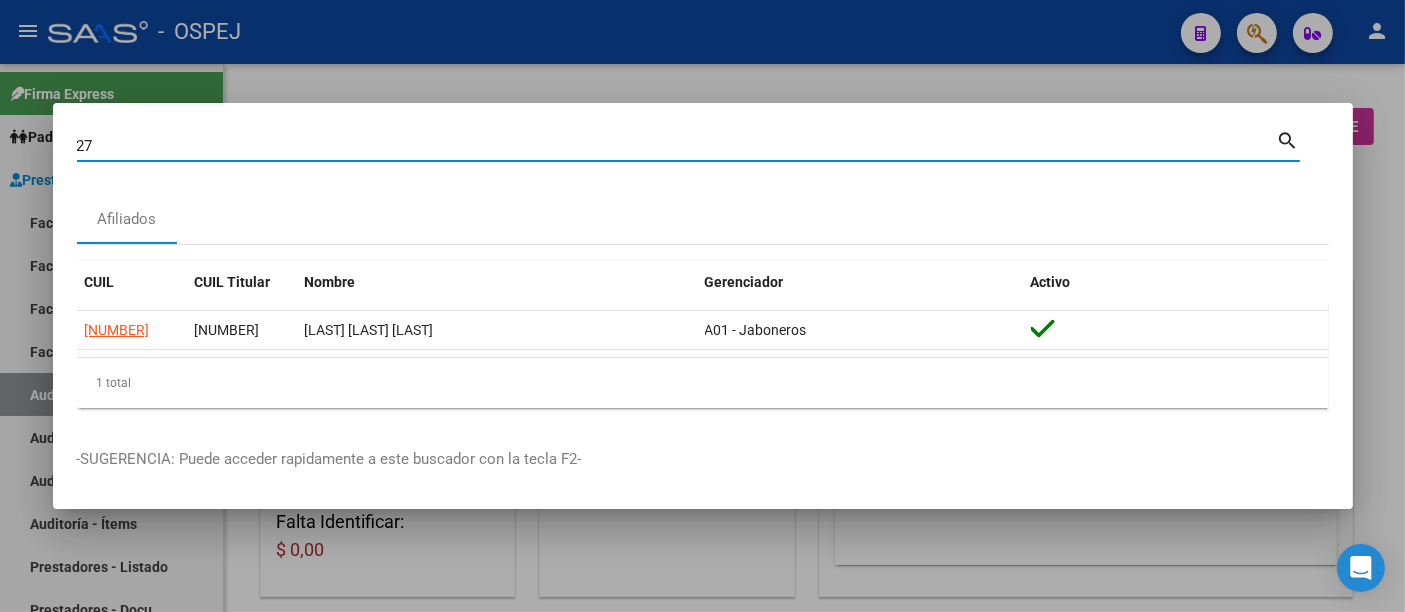 type on "2" 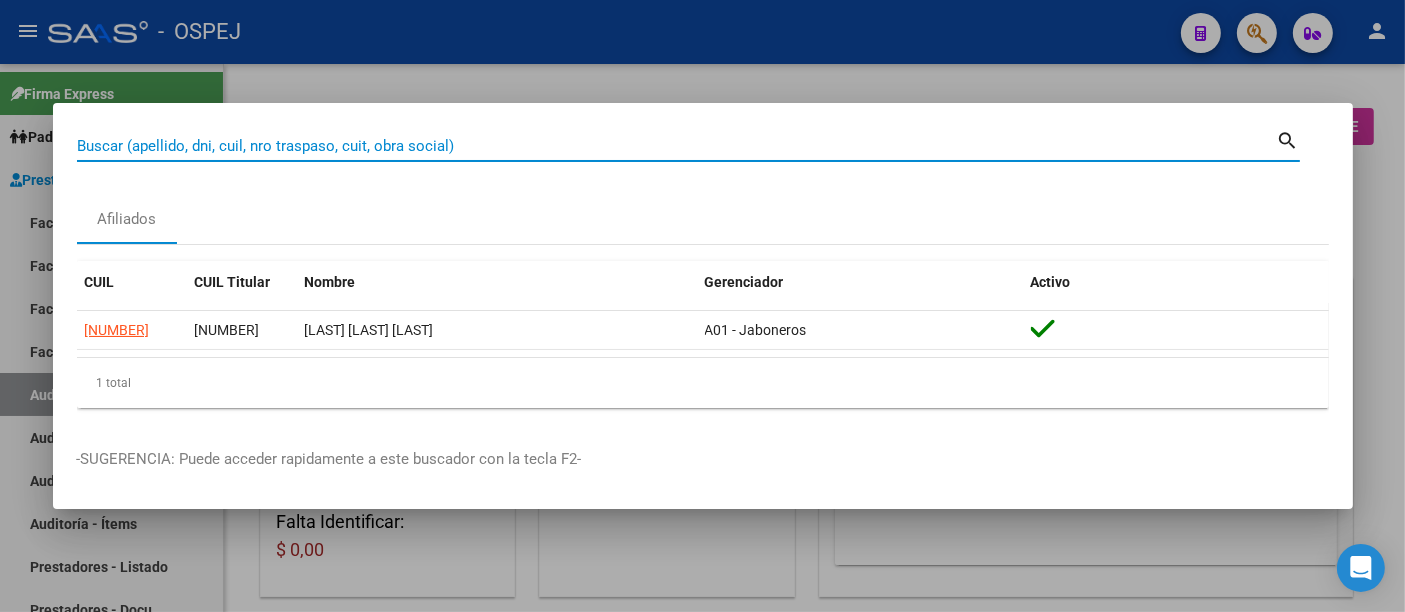 paste on "27-48305227-3" 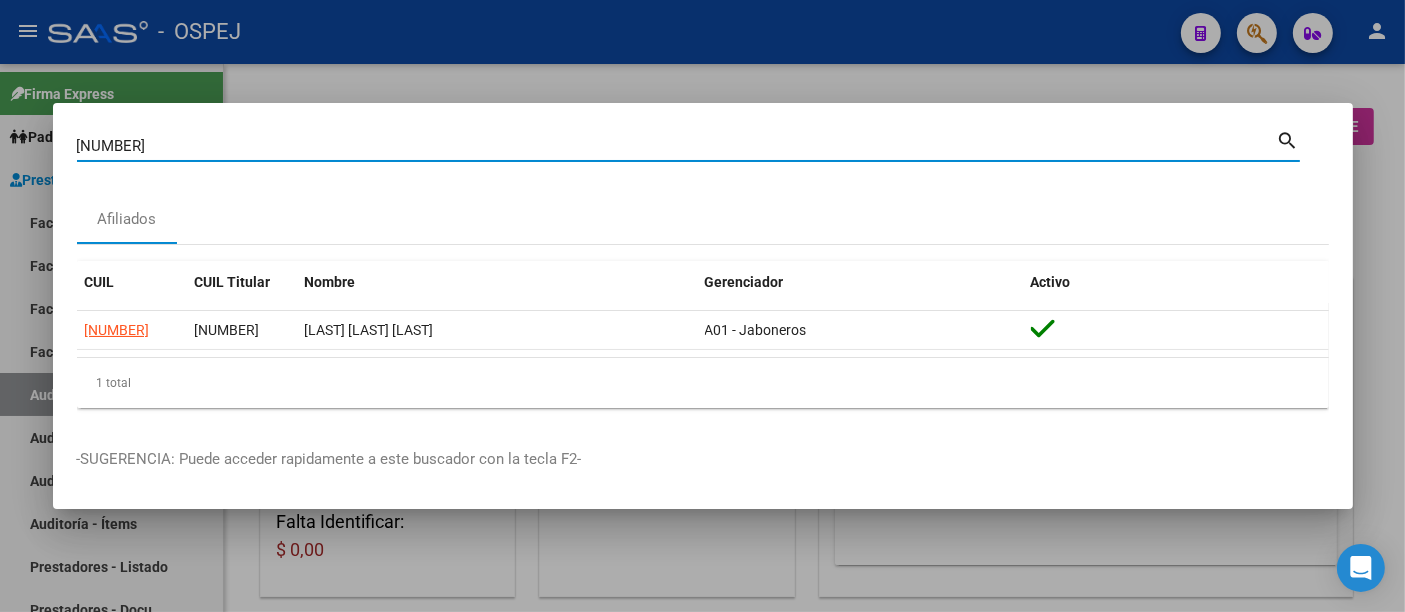 type on "27483052273" 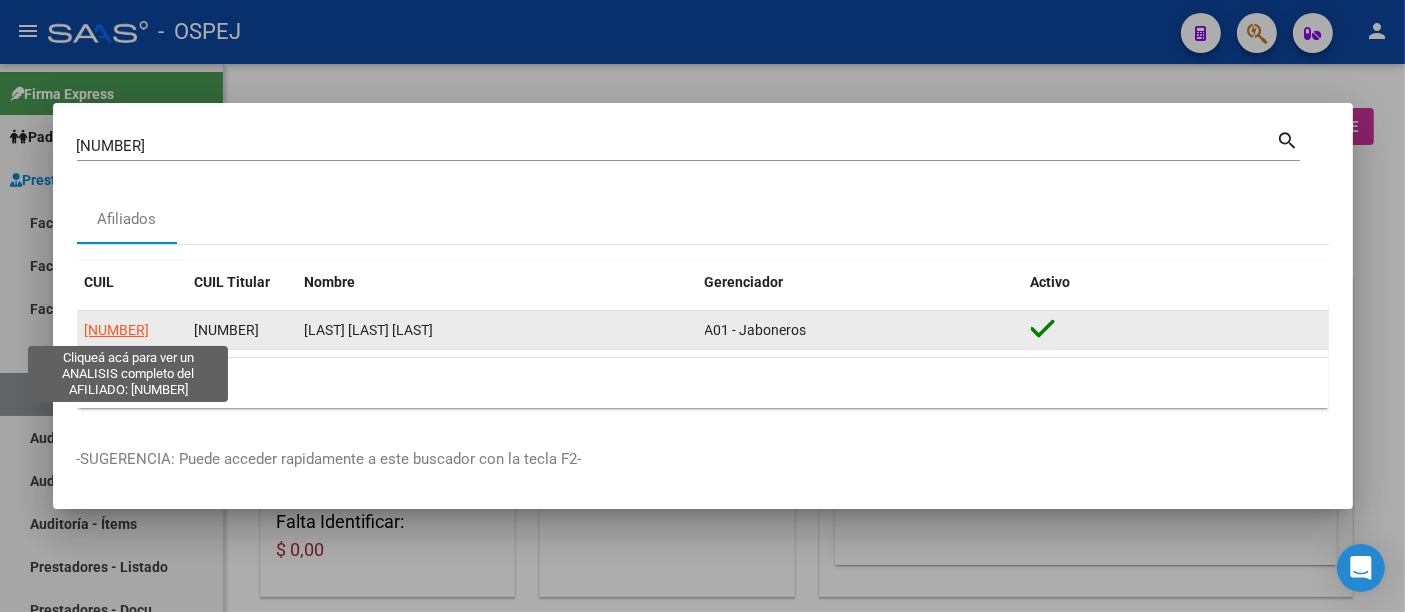 click on "27483052273" 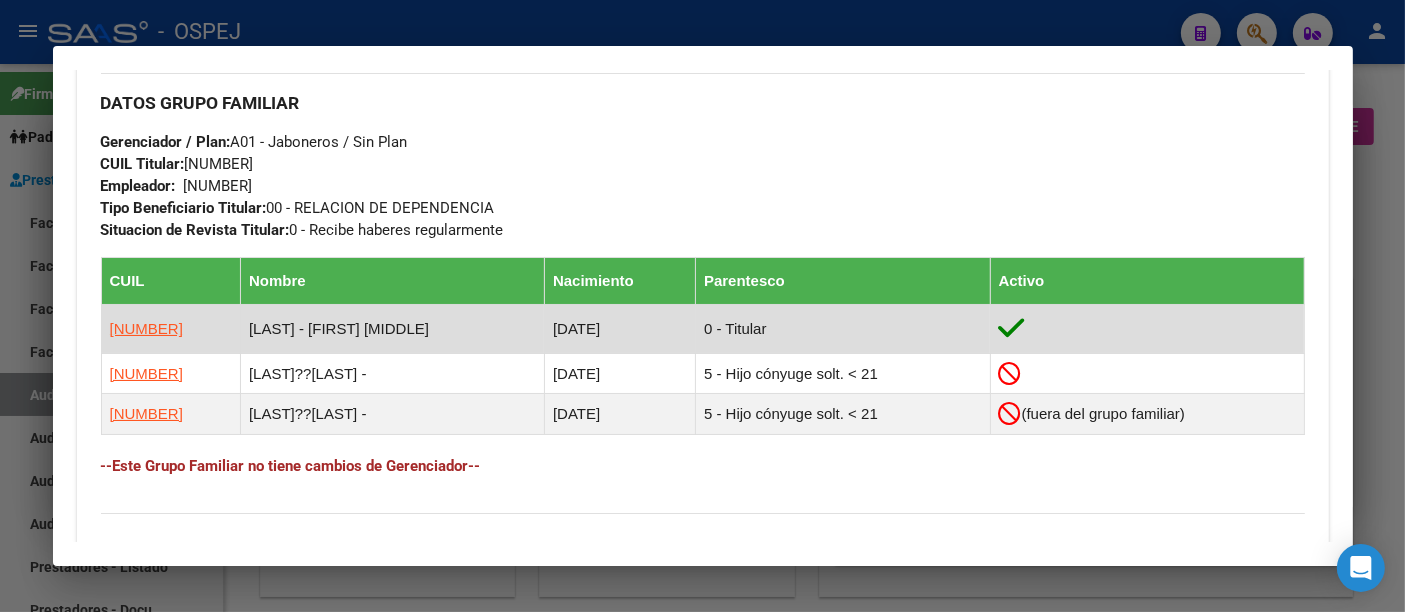 scroll, scrollTop: 1000, scrollLeft: 0, axis: vertical 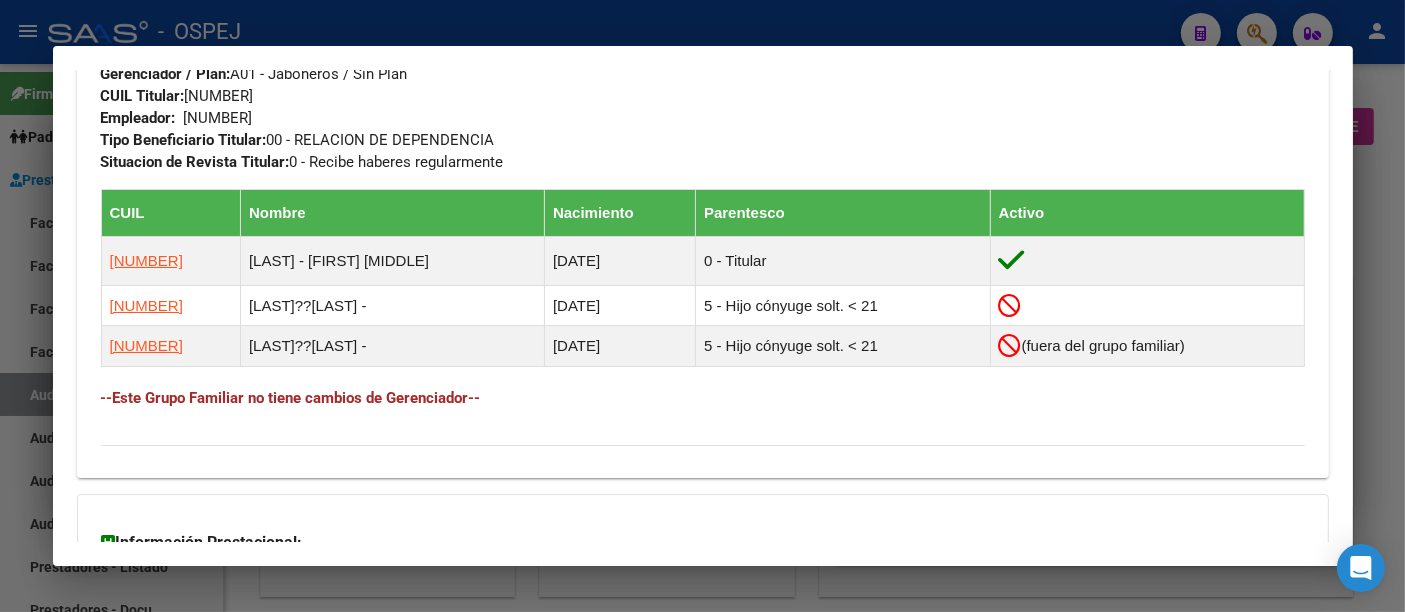 click on "30708633131" at bounding box center [218, 118] 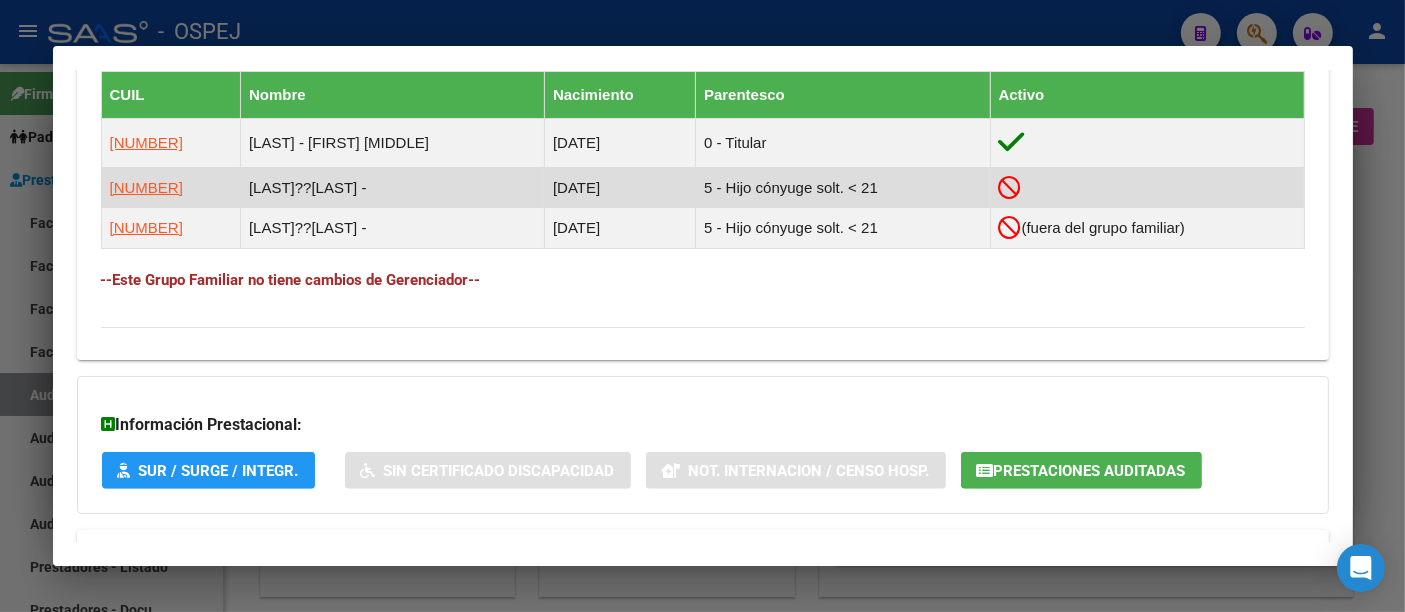 scroll, scrollTop: 1241, scrollLeft: 0, axis: vertical 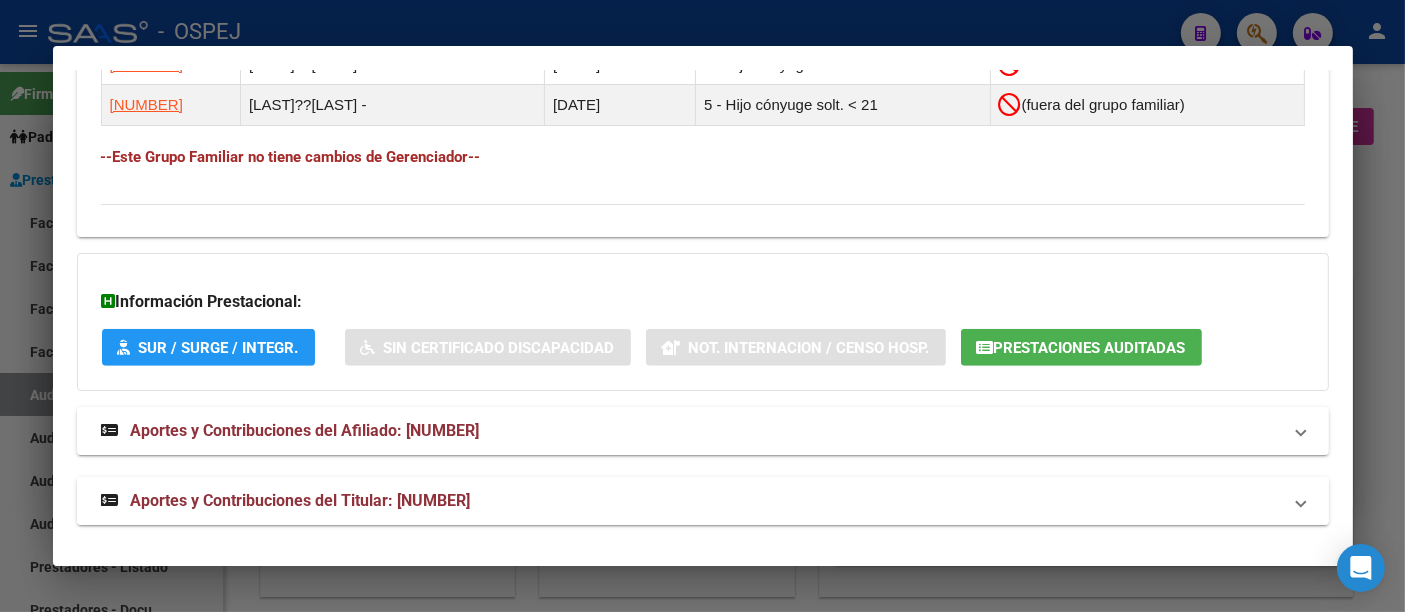 click on "Aportes y Contribuciones del Titular: 20268241834" at bounding box center (301, 500) 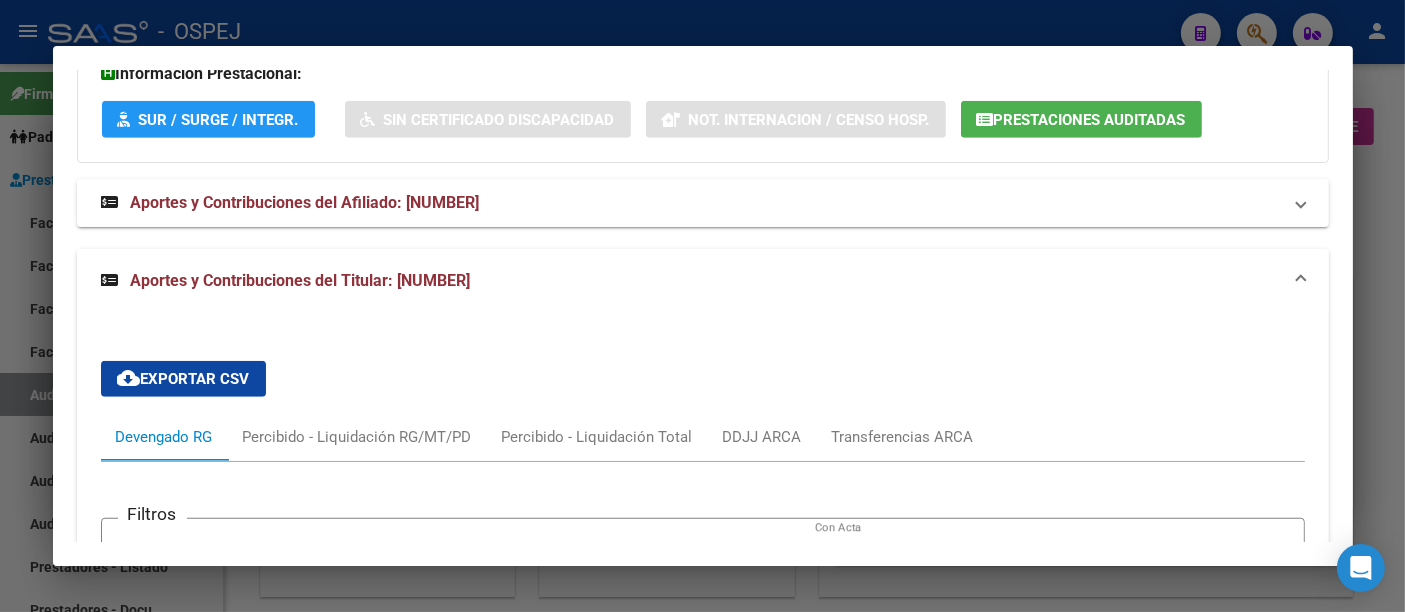 scroll, scrollTop: 1468, scrollLeft: 0, axis: vertical 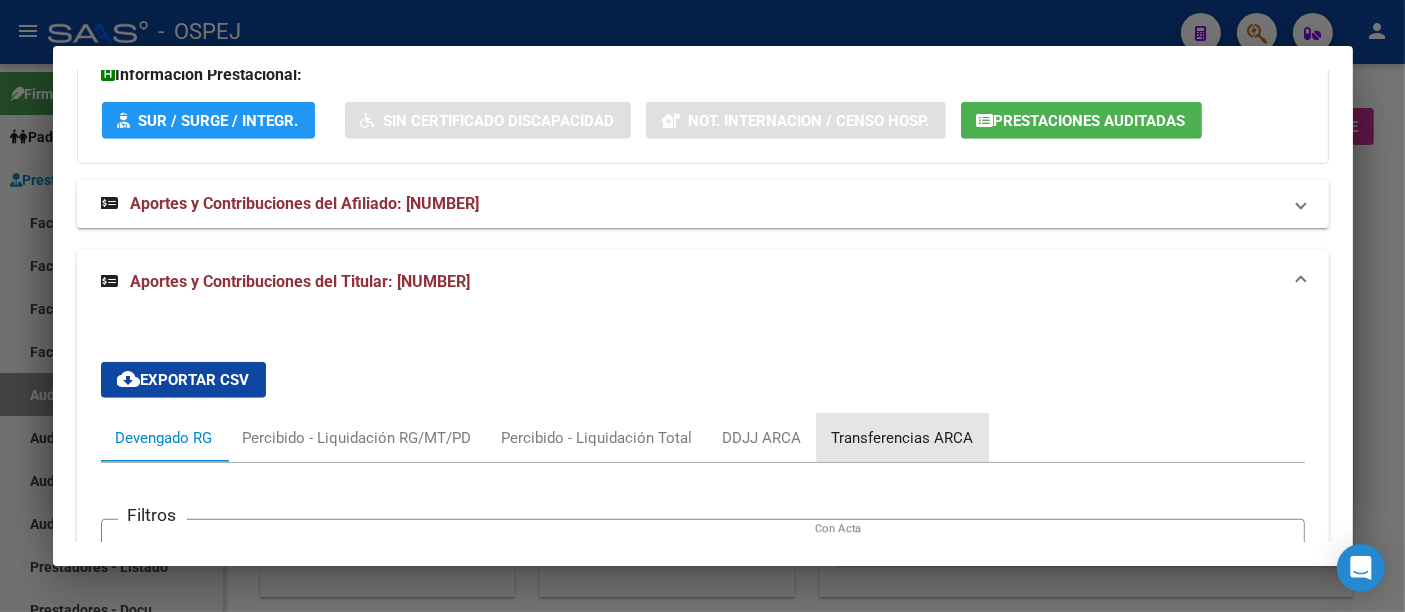 click on "Transferencias ARCA" at bounding box center [903, 438] 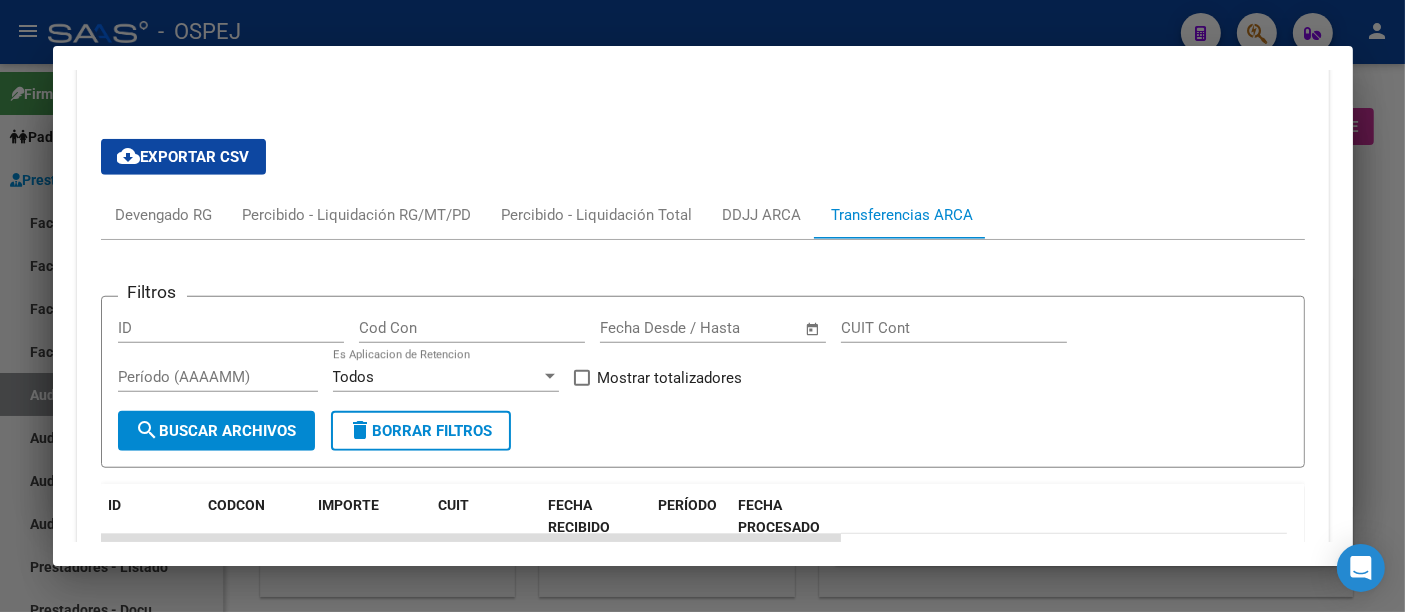 scroll, scrollTop: 1682, scrollLeft: 0, axis: vertical 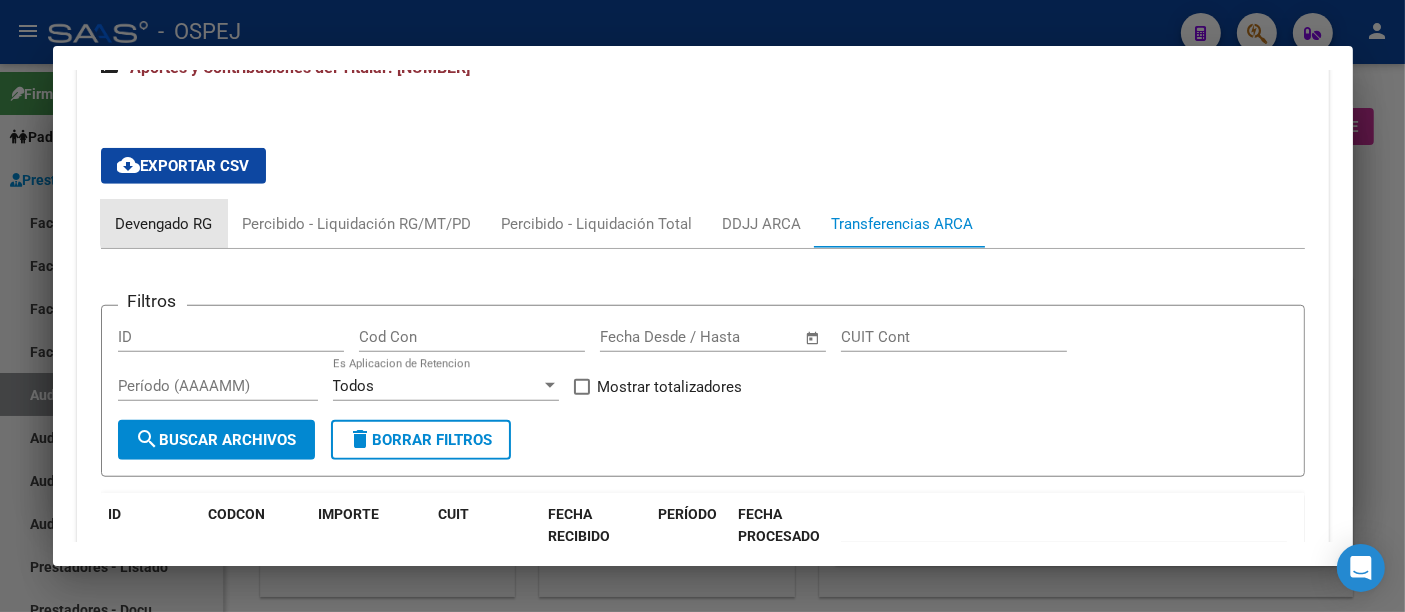 click on "Devengado RG" at bounding box center (164, 224) 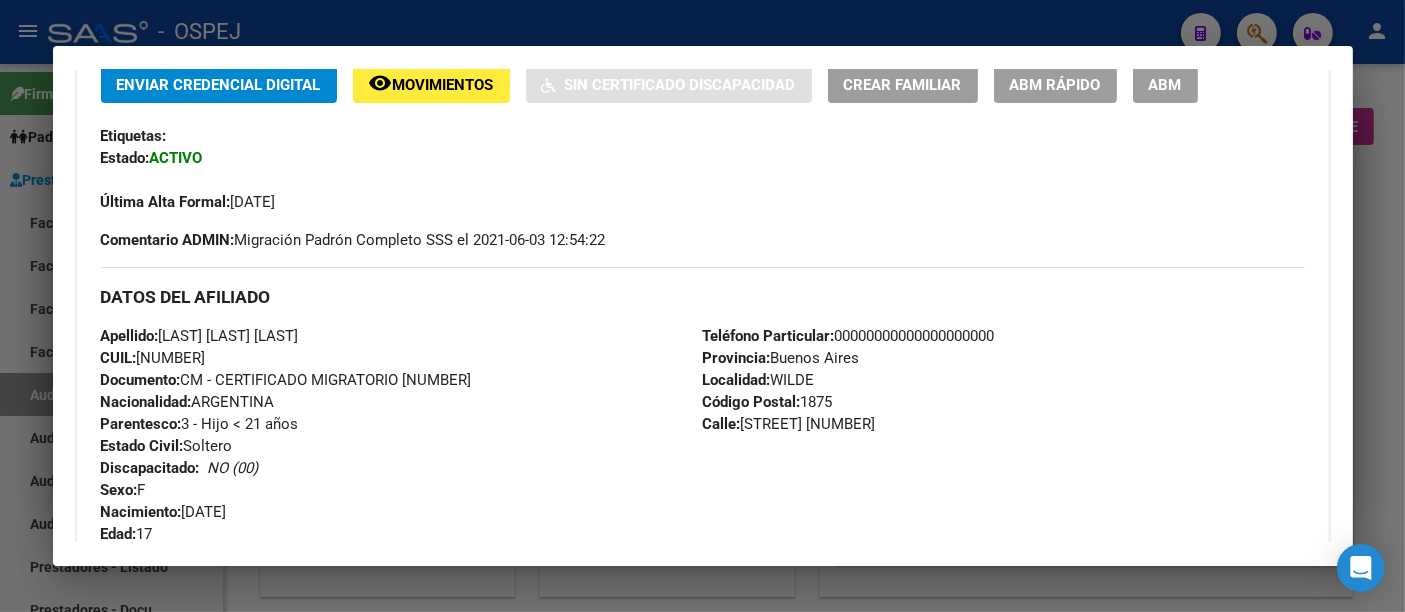 scroll, scrollTop: 0, scrollLeft: 0, axis: both 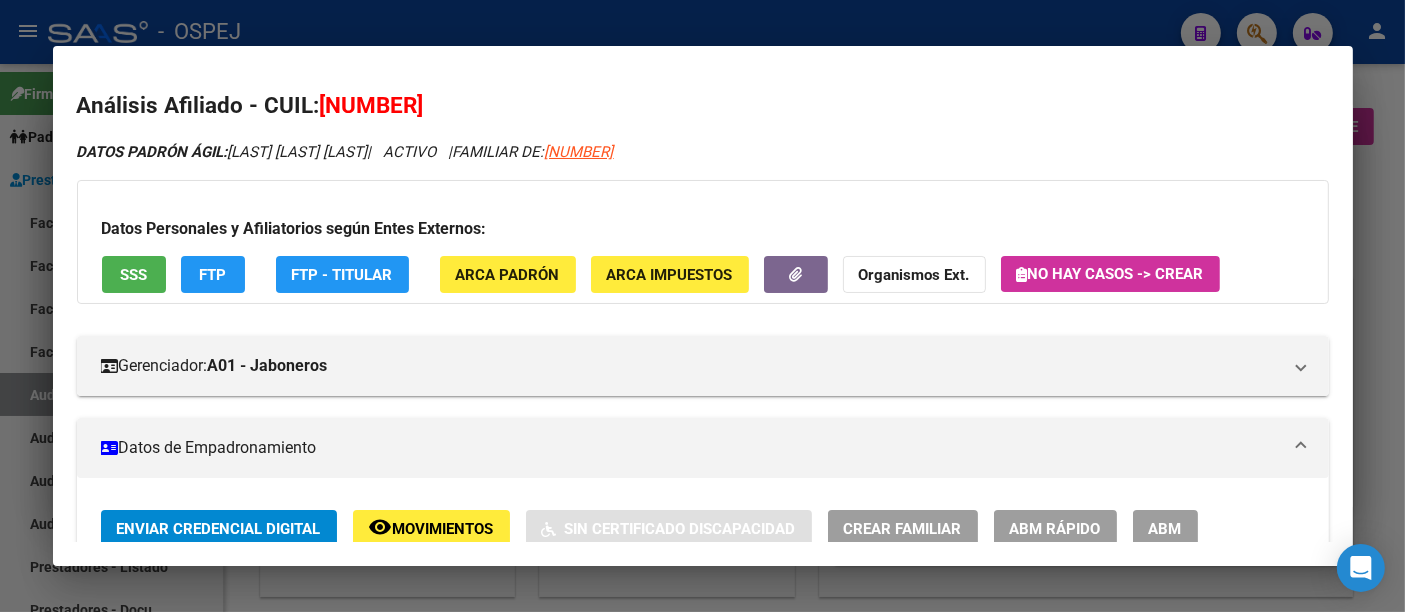 click on "SSS" at bounding box center [133, 275] 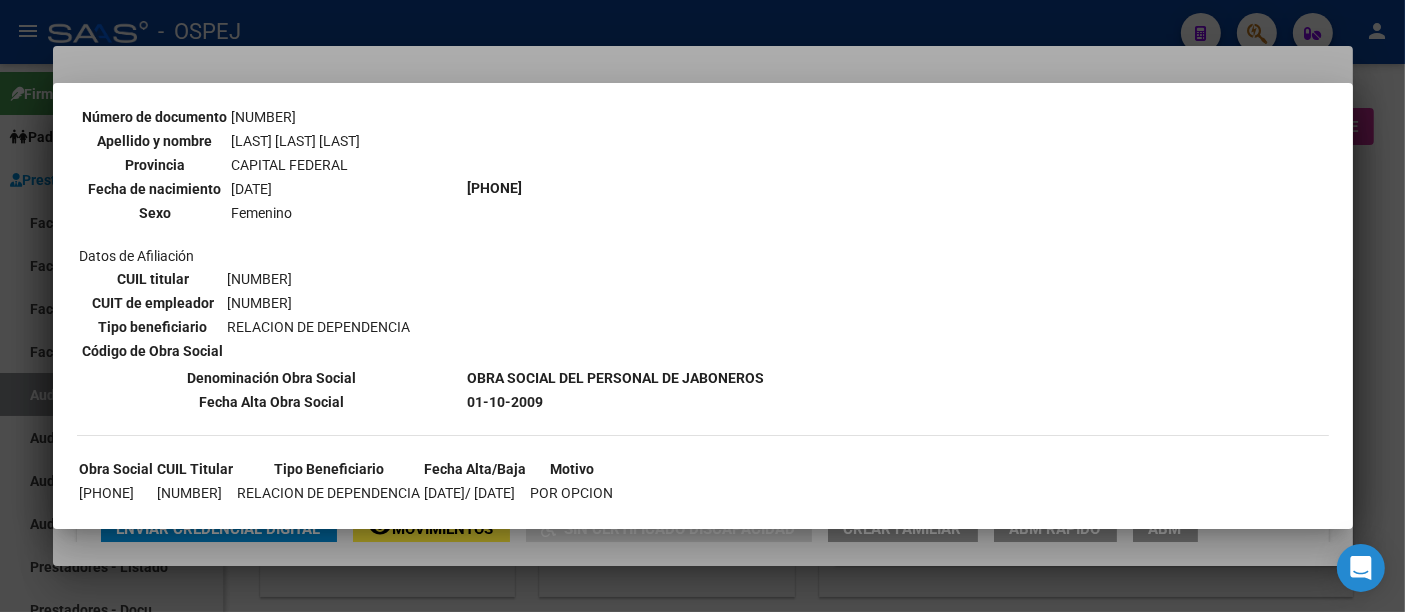 scroll, scrollTop: 823, scrollLeft: 0, axis: vertical 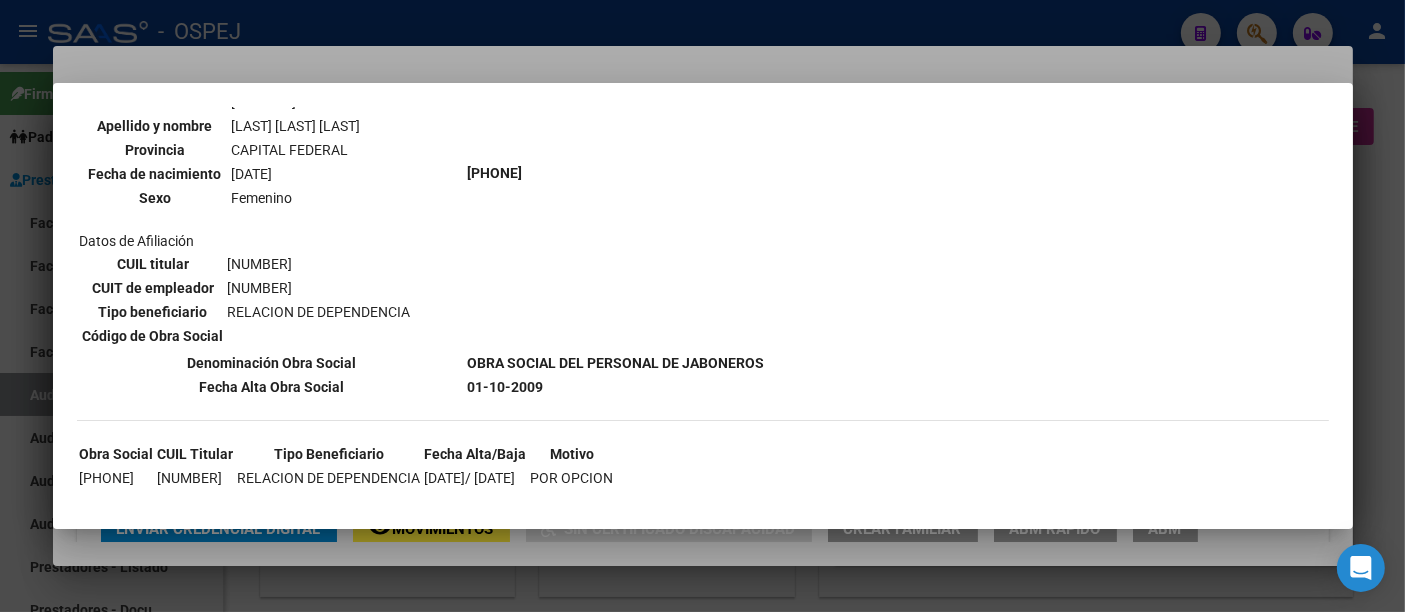 click at bounding box center (702, 306) 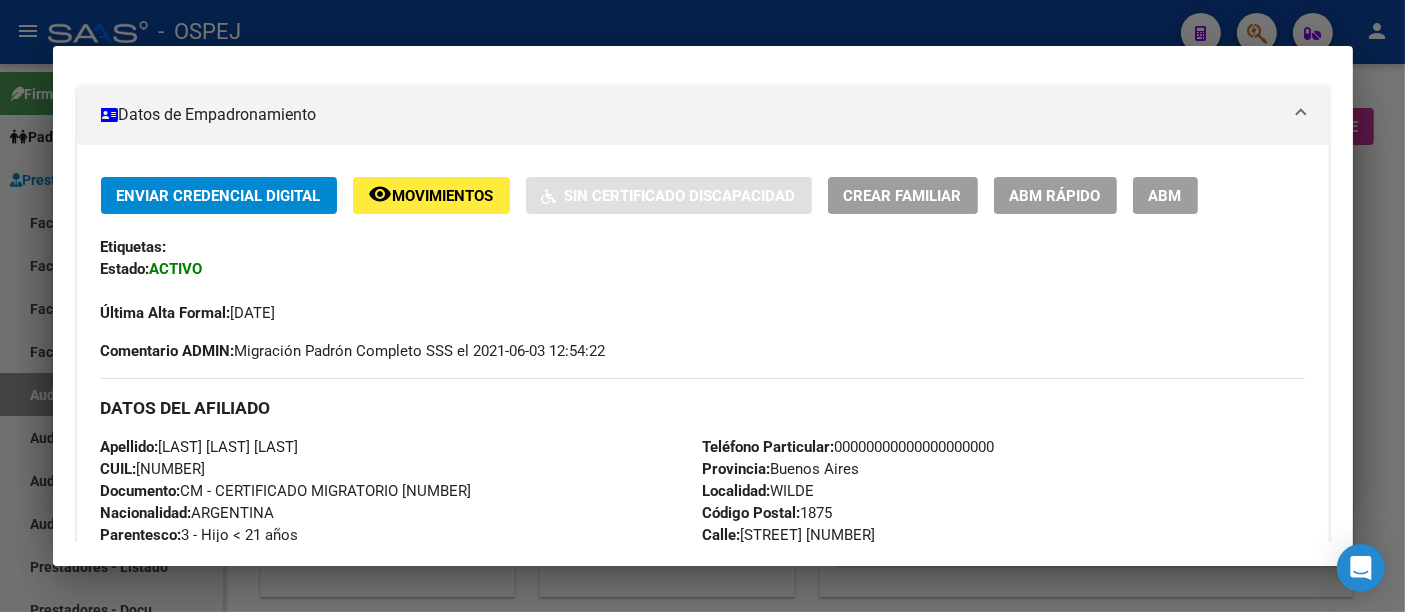 scroll, scrollTop: 0, scrollLeft: 0, axis: both 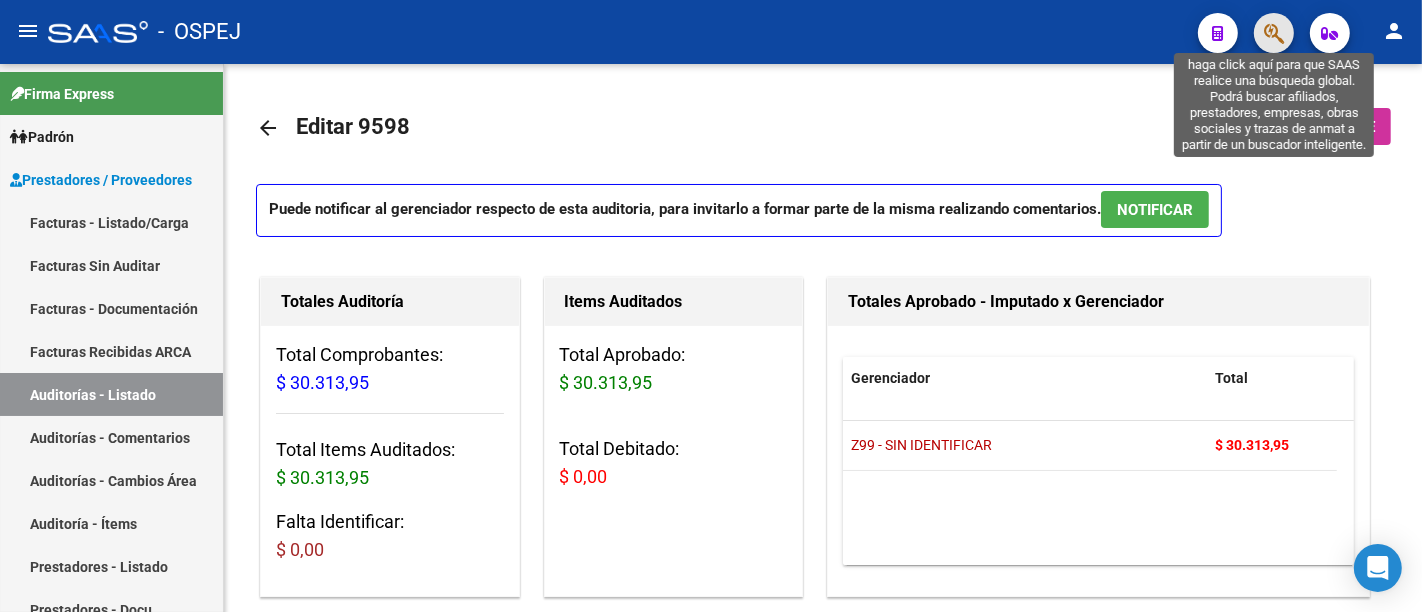 click 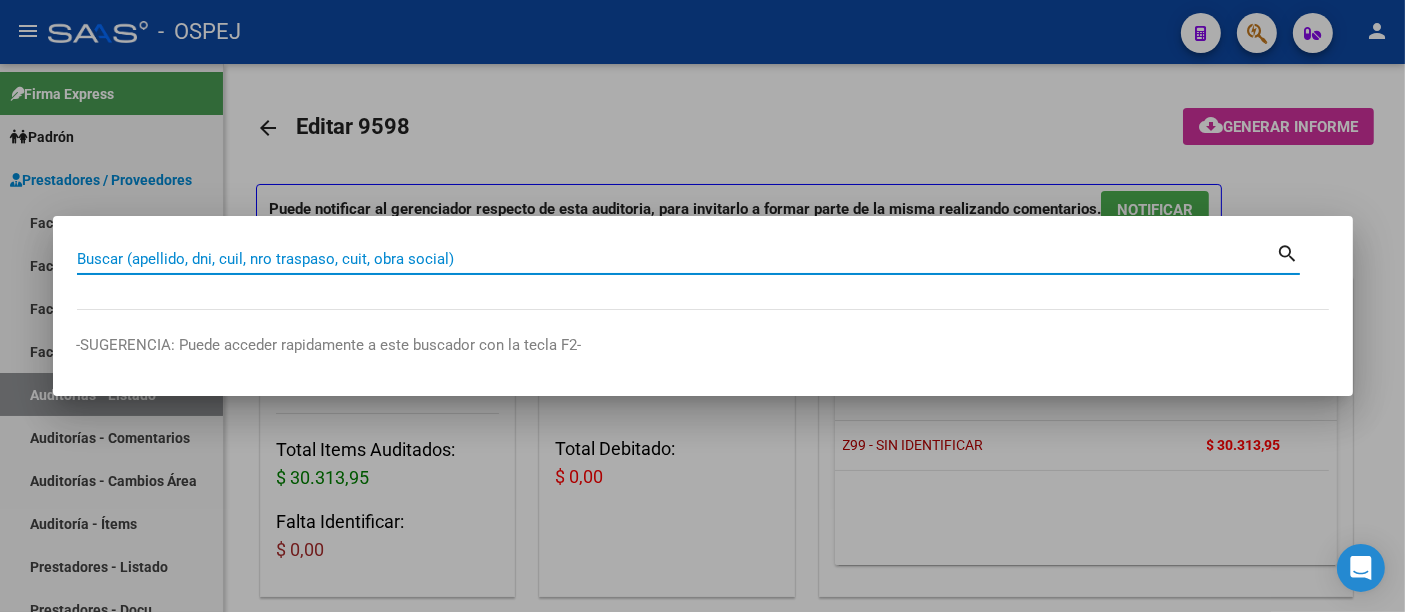 paste on "[DD]-[CUIL]-[NUMBER]" 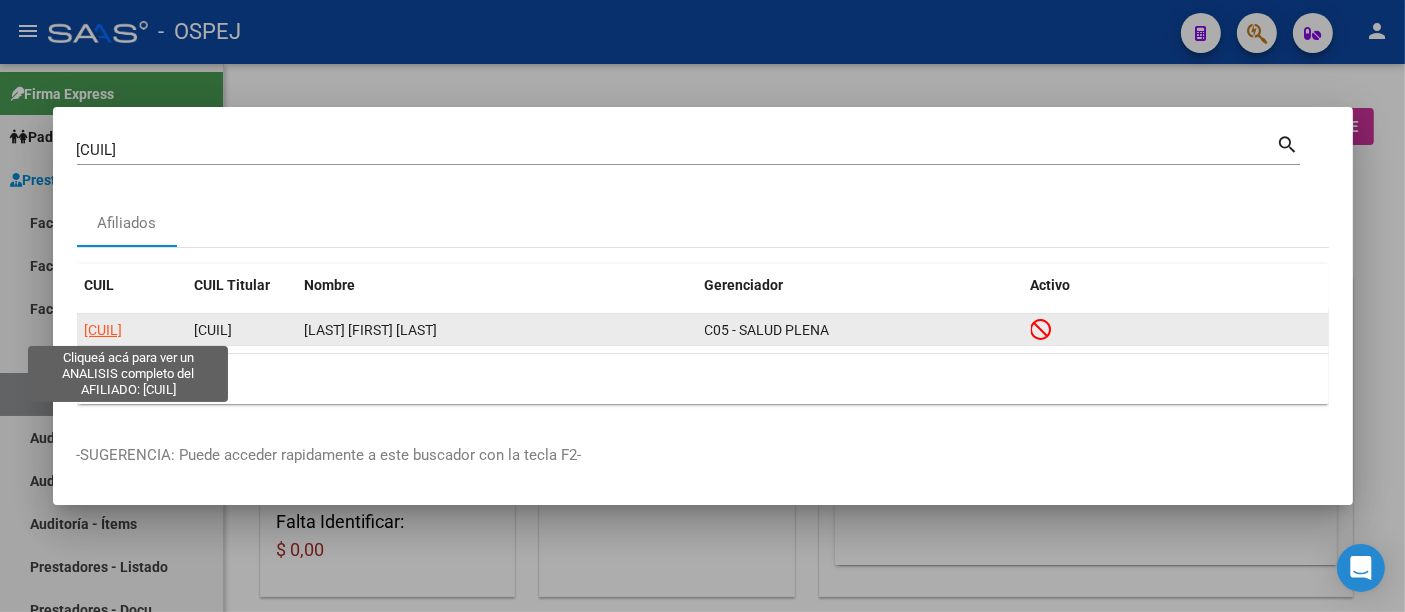 click on "[CUIL]" 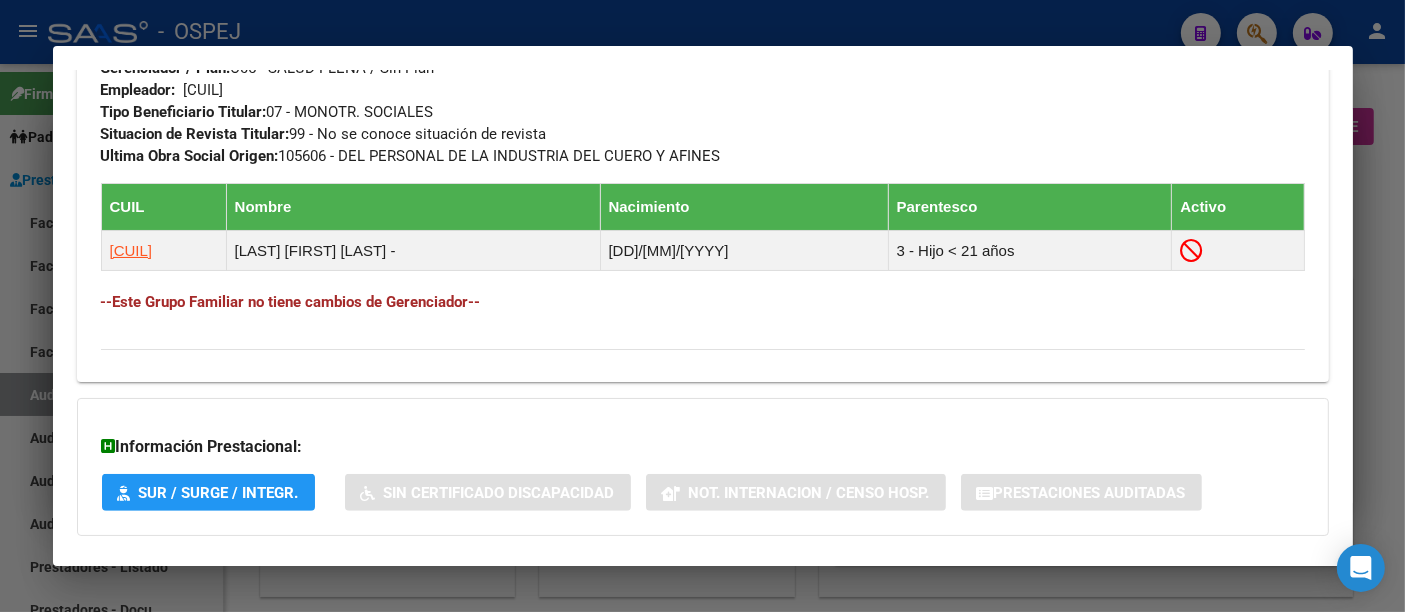 scroll, scrollTop: 1171, scrollLeft: 0, axis: vertical 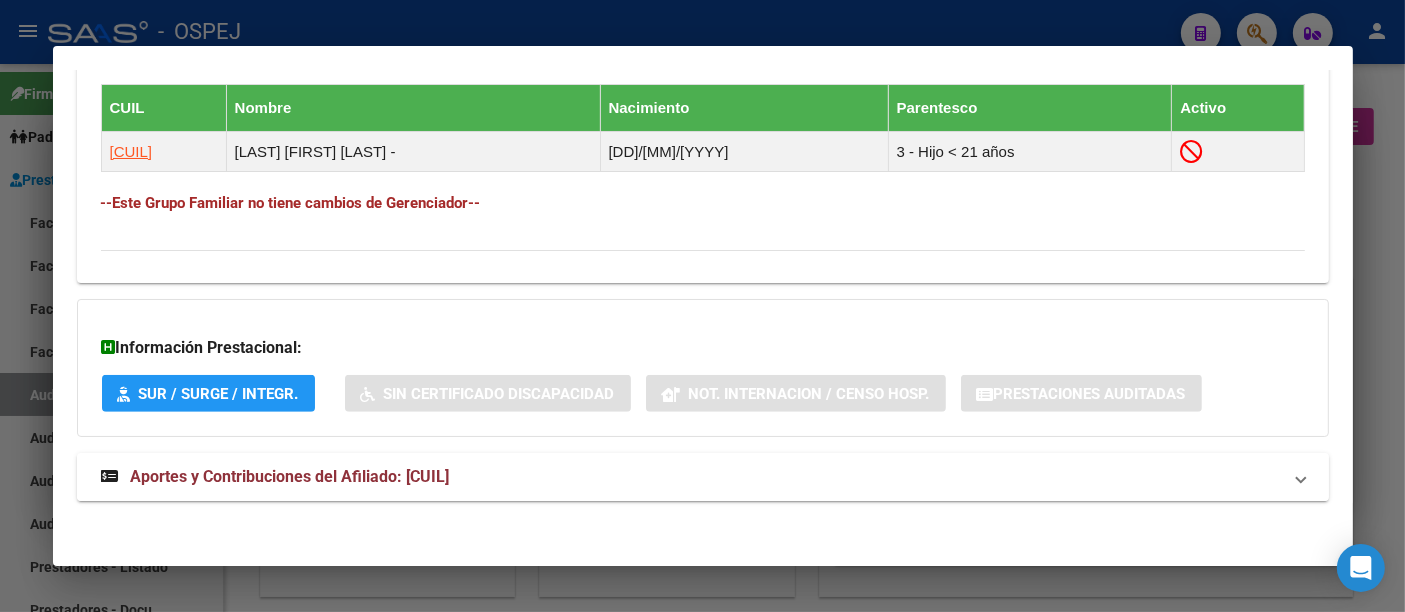 click on "Aportes y Contribuciones del Afiliado: [CUIL]" at bounding box center [290, 476] 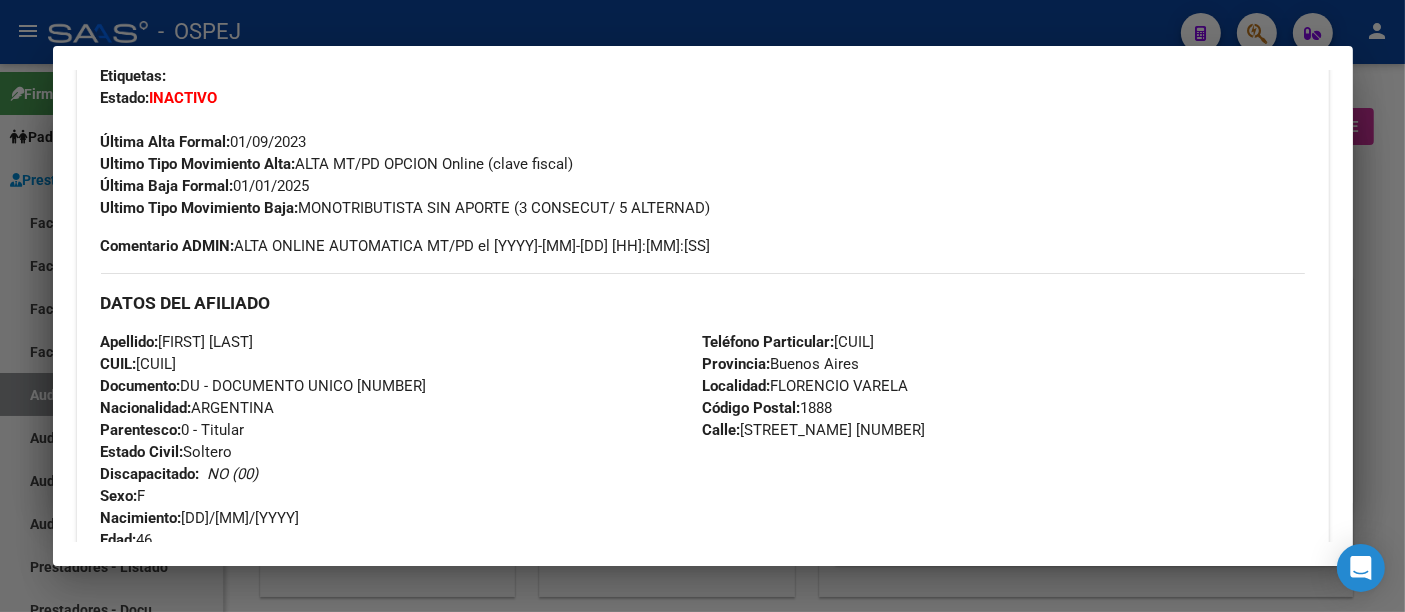 scroll, scrollTop: 0, scrollLeft: 0, axis: both 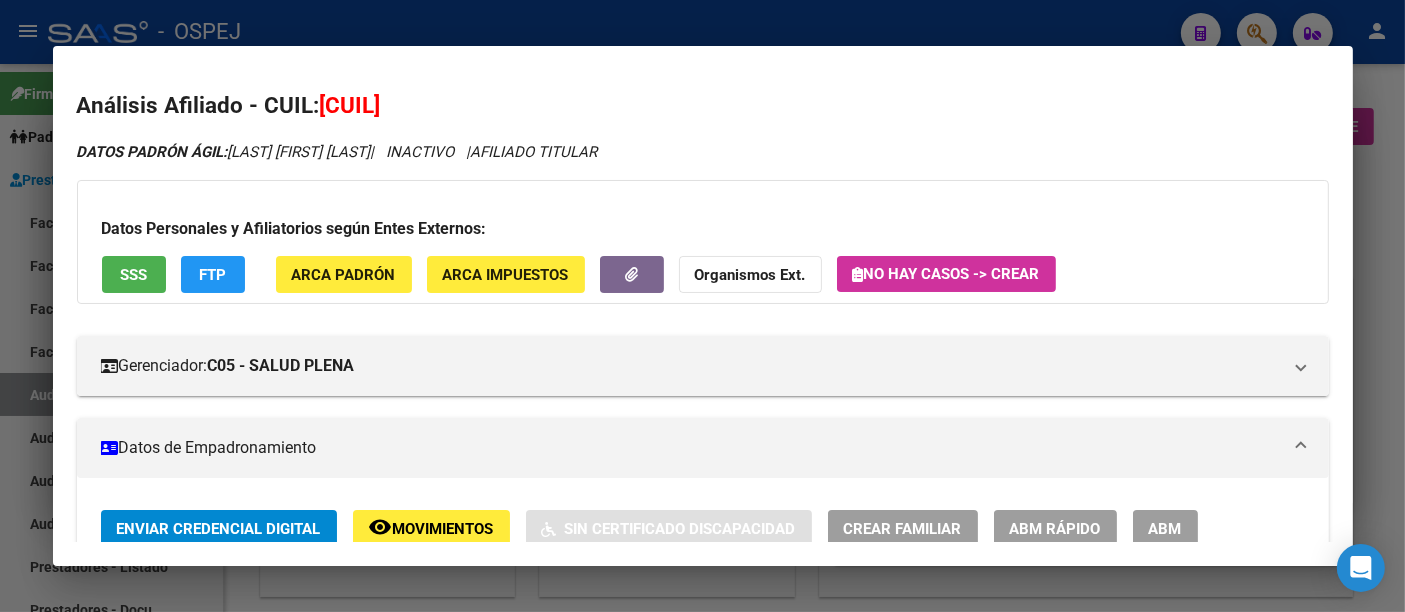 click on "Organismos Ext." 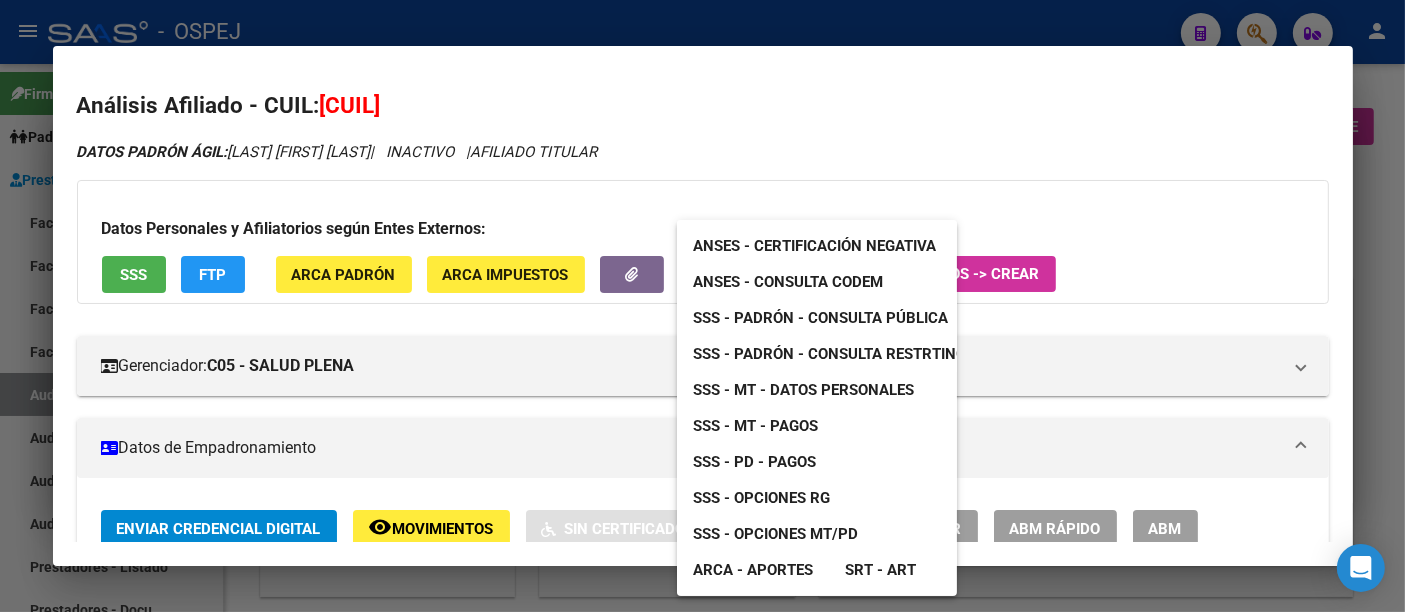 click on "ANSES - Consulta CODEM" at bounding box center (788, 282) 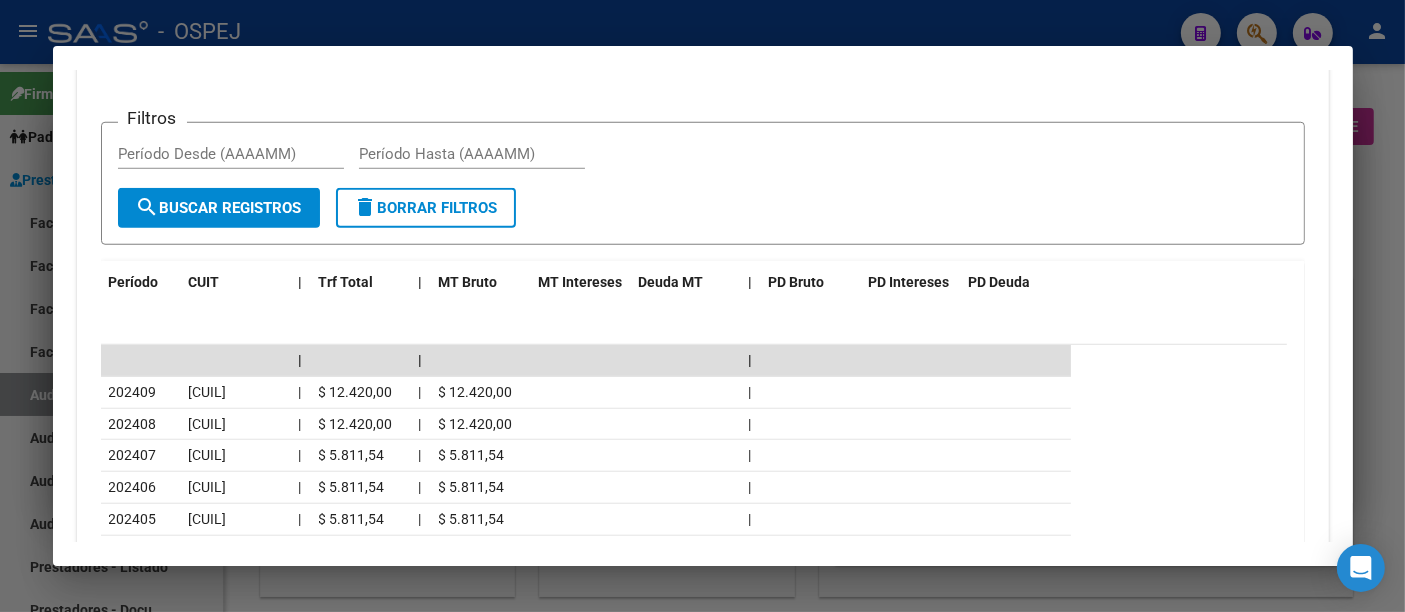 scroll, scrollTop: 1777, scrollLeft: 0, axis: vertical 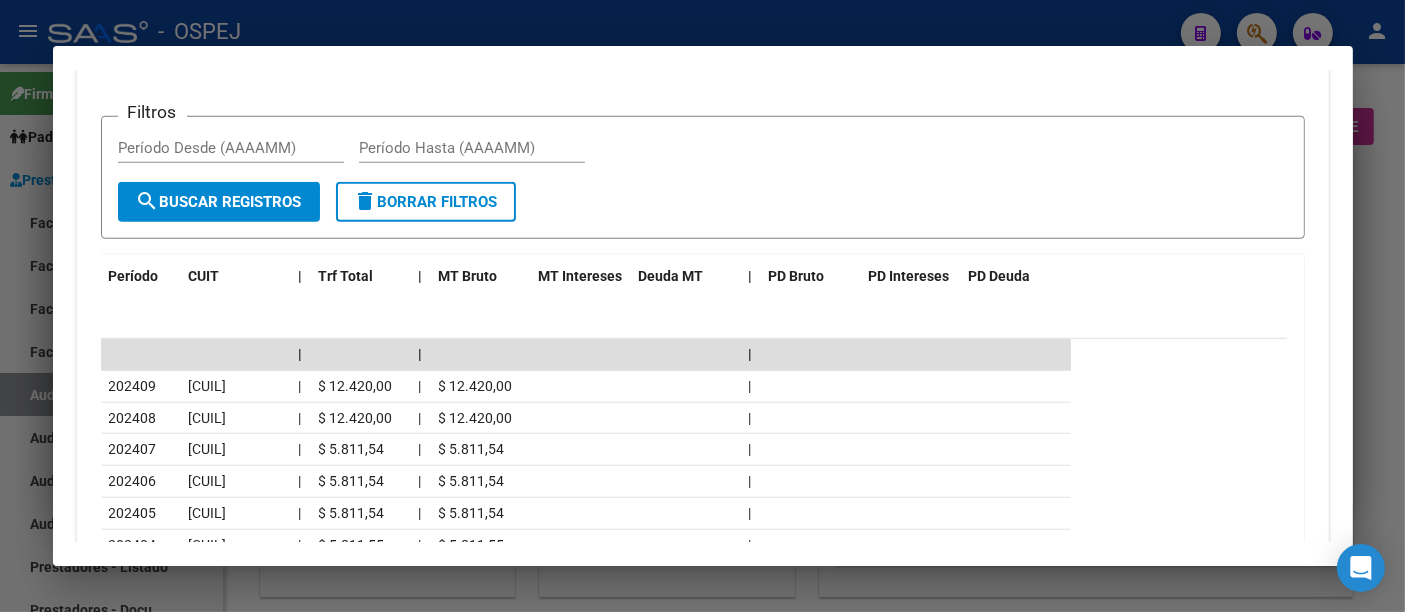 click at bounding box center [702, 306] 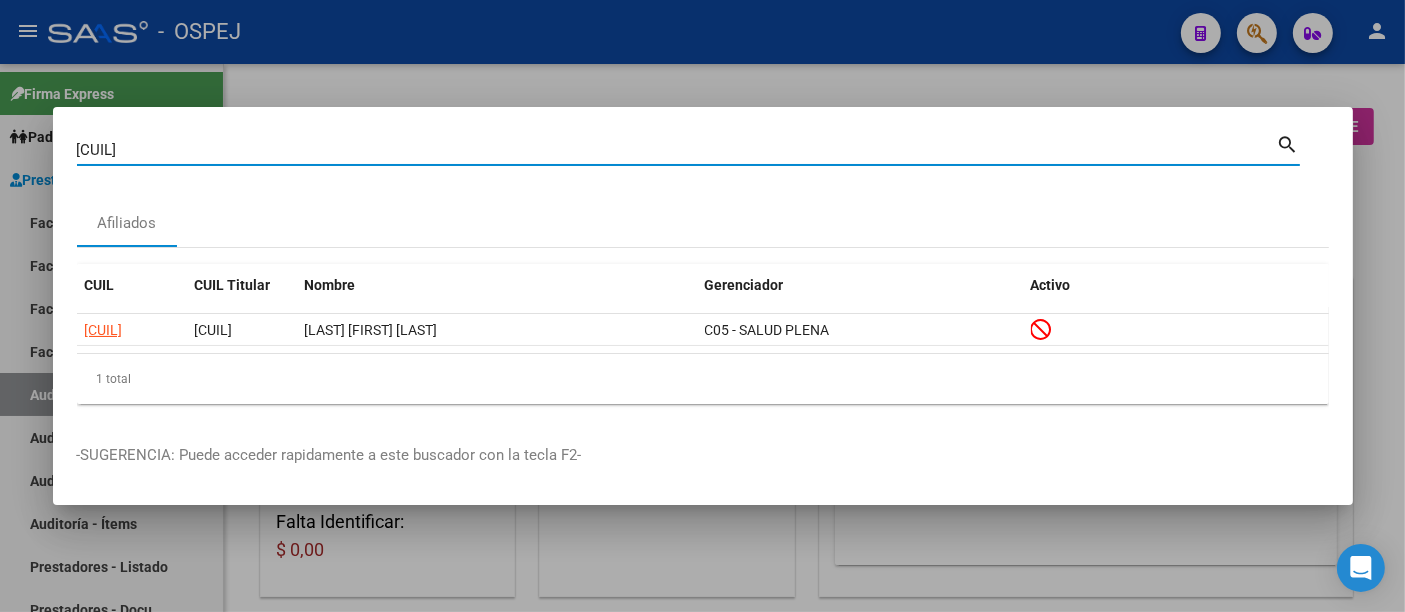 click on "[CUIL]" at bounding box center [677, 150] 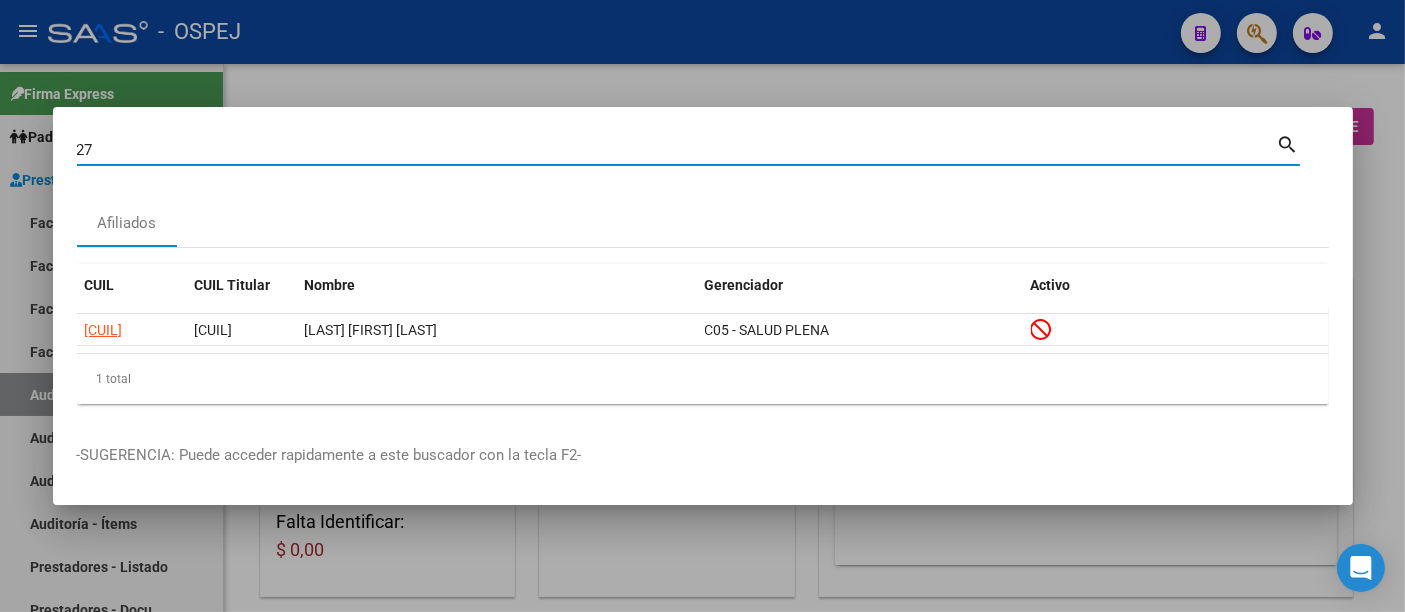 type on "2" 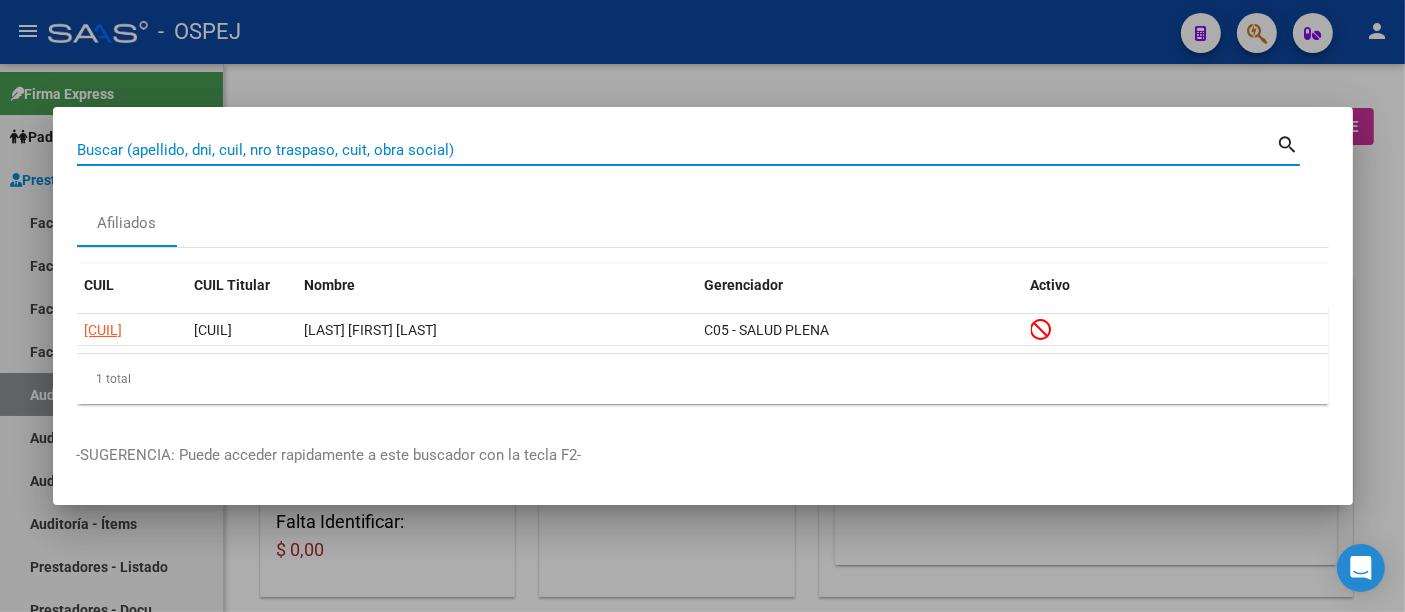 paste on "[CUIL]" 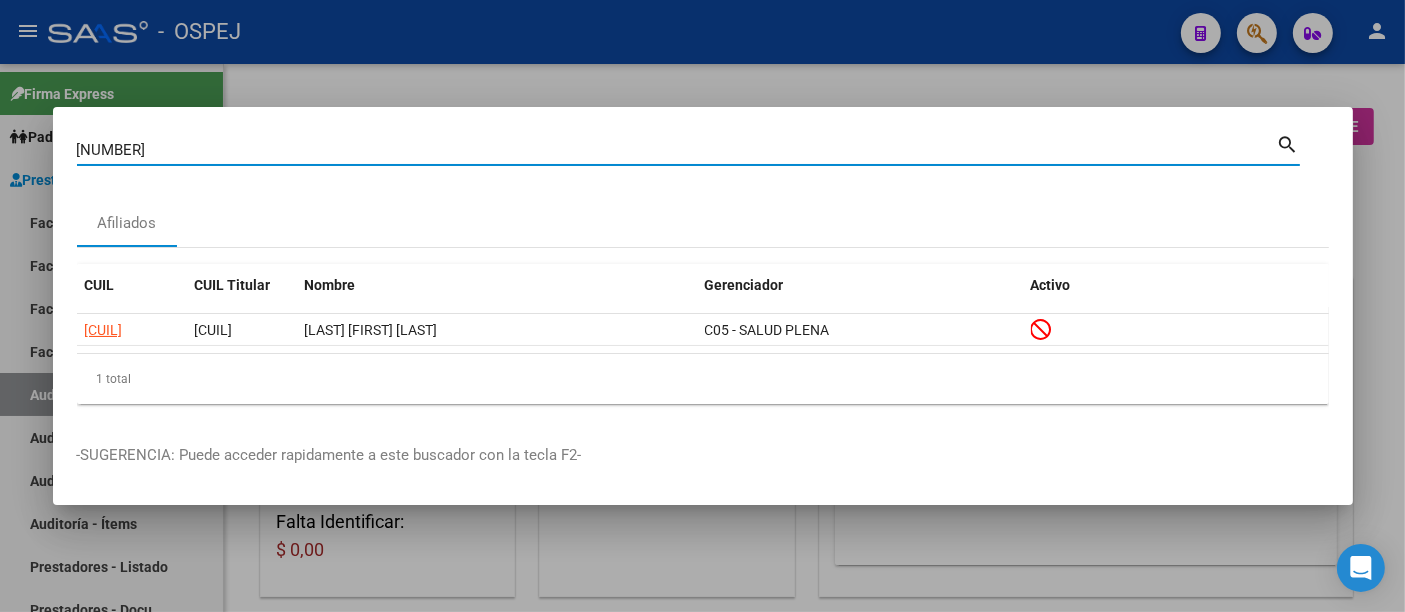 type on "[NUMBER]" 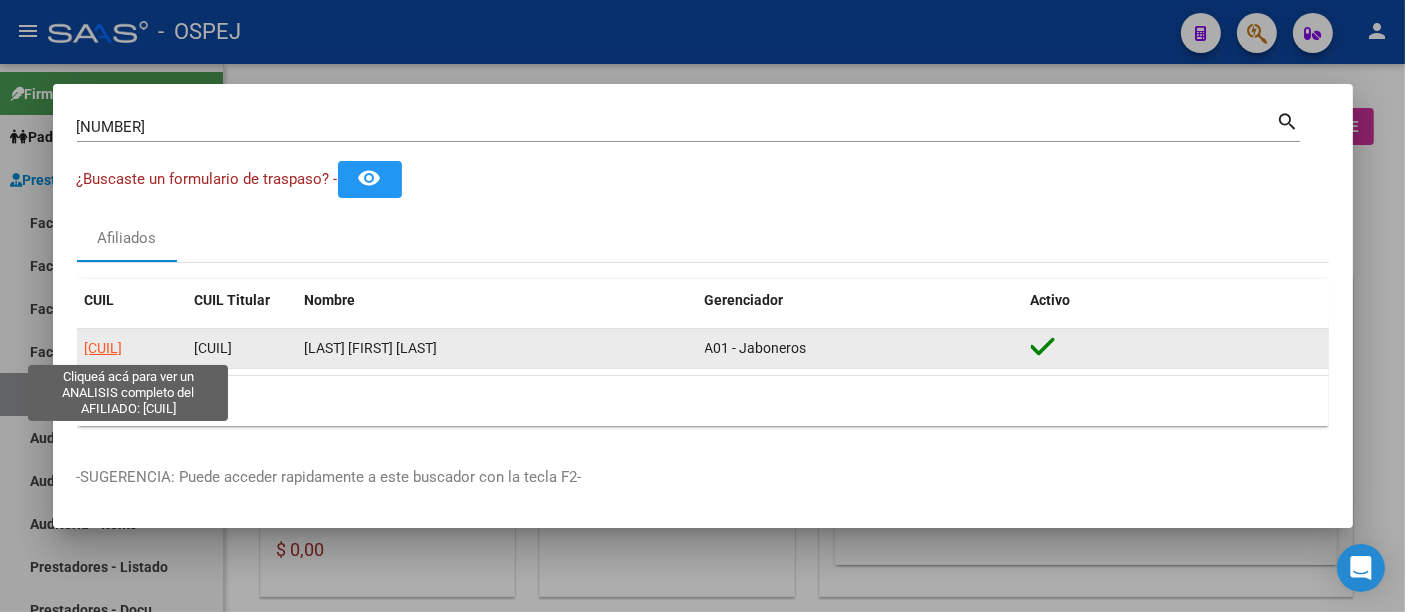 click on "[CUIL]" 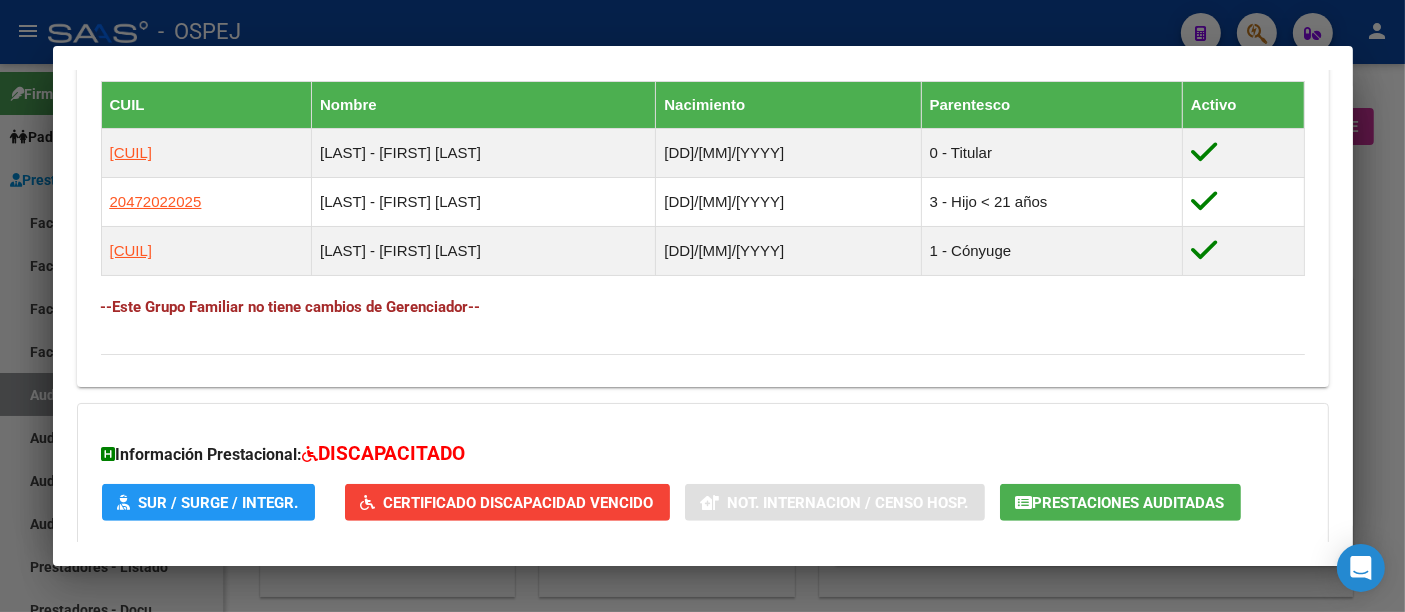 scroll, scrollTop: 1111, scrollLeft: 0, axis: vertical 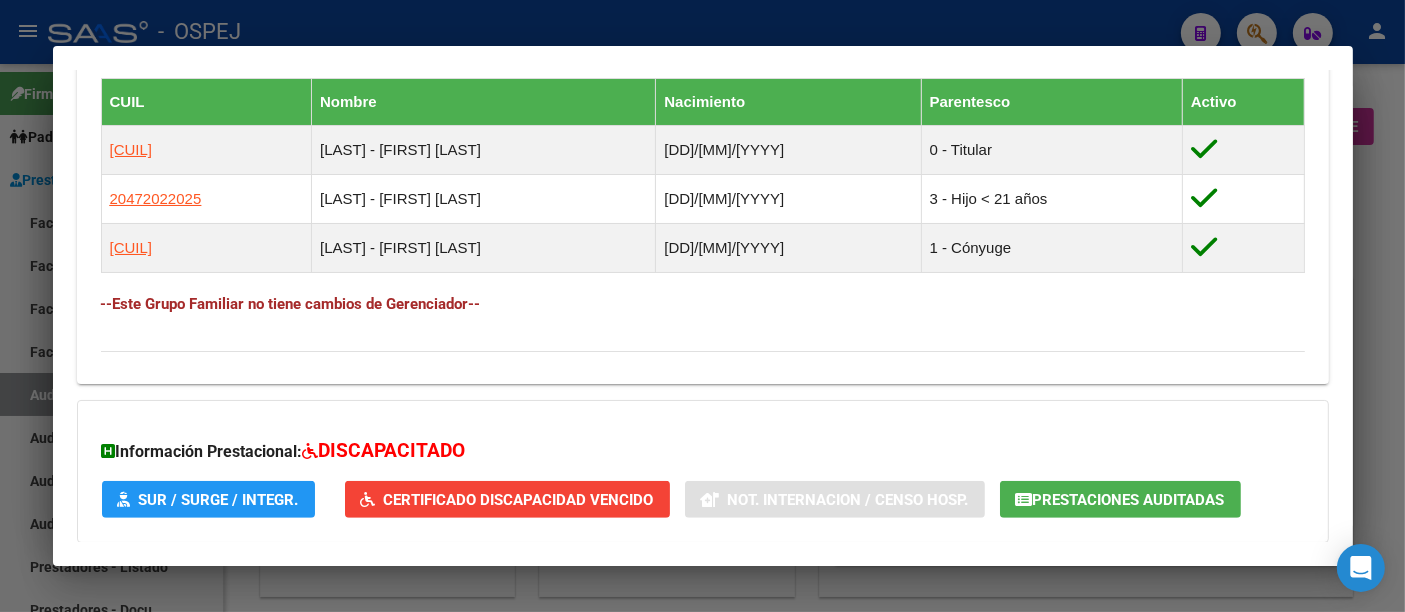 click at bounding box center (702, 306) 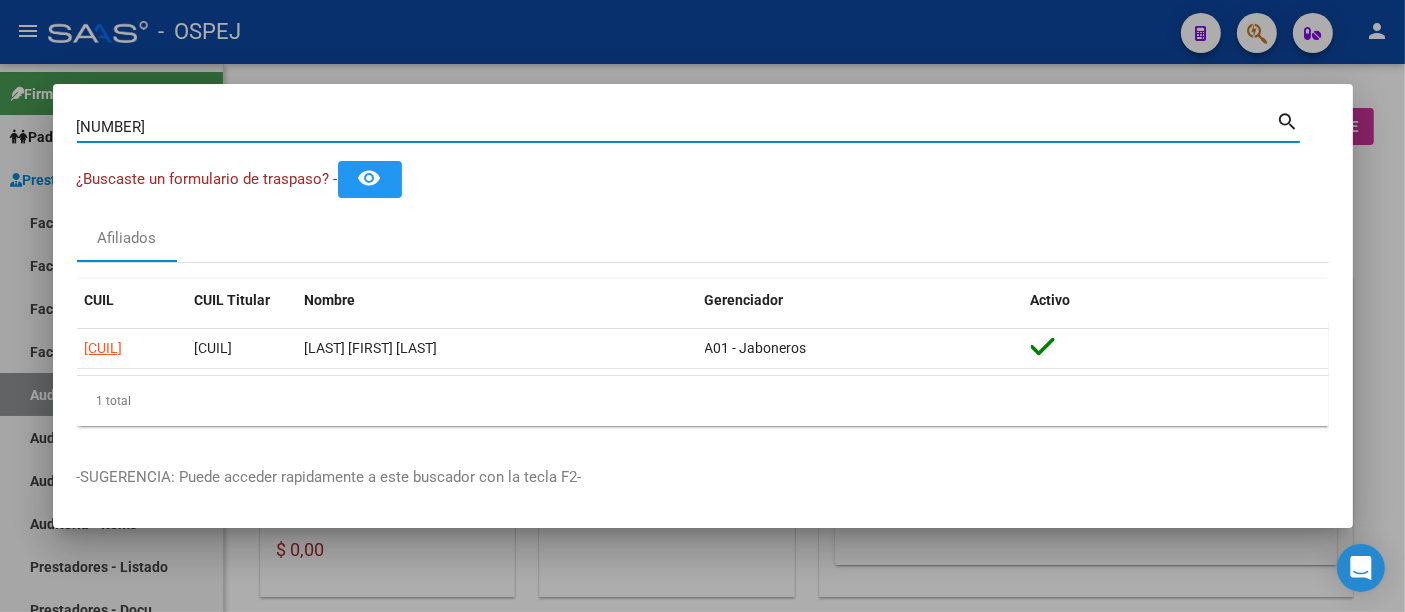 click on "[NUMBER]" at bounding box center (677, 127) 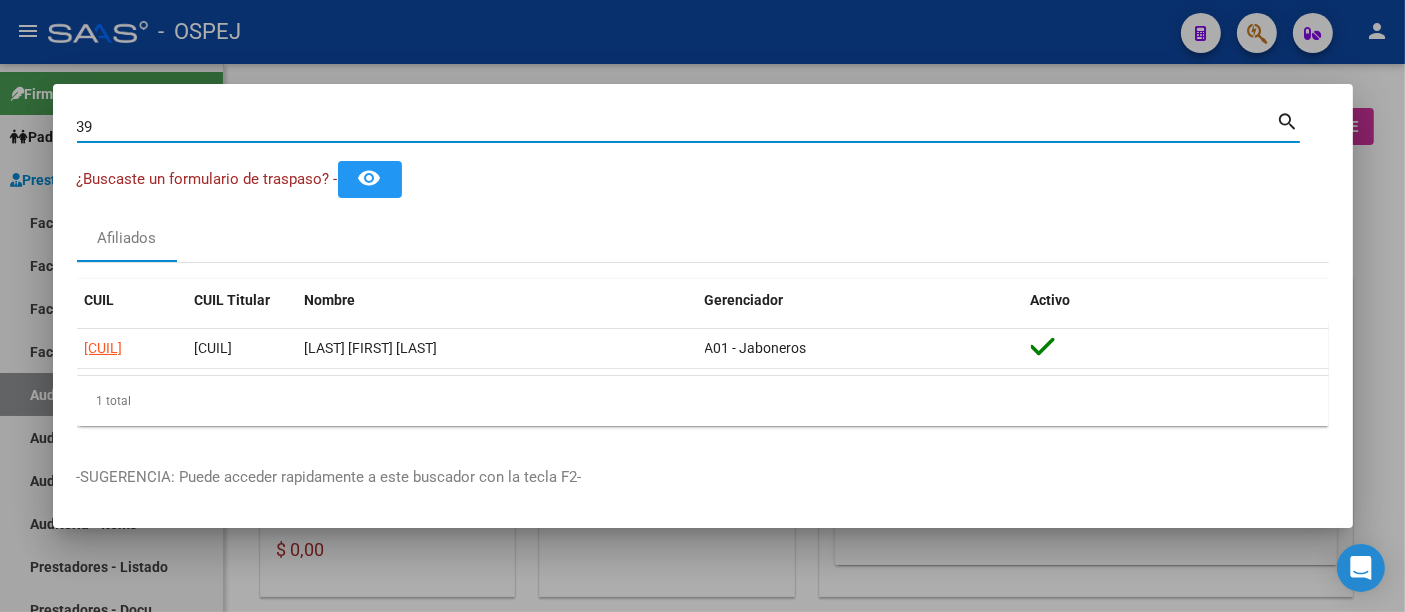 type on "3" 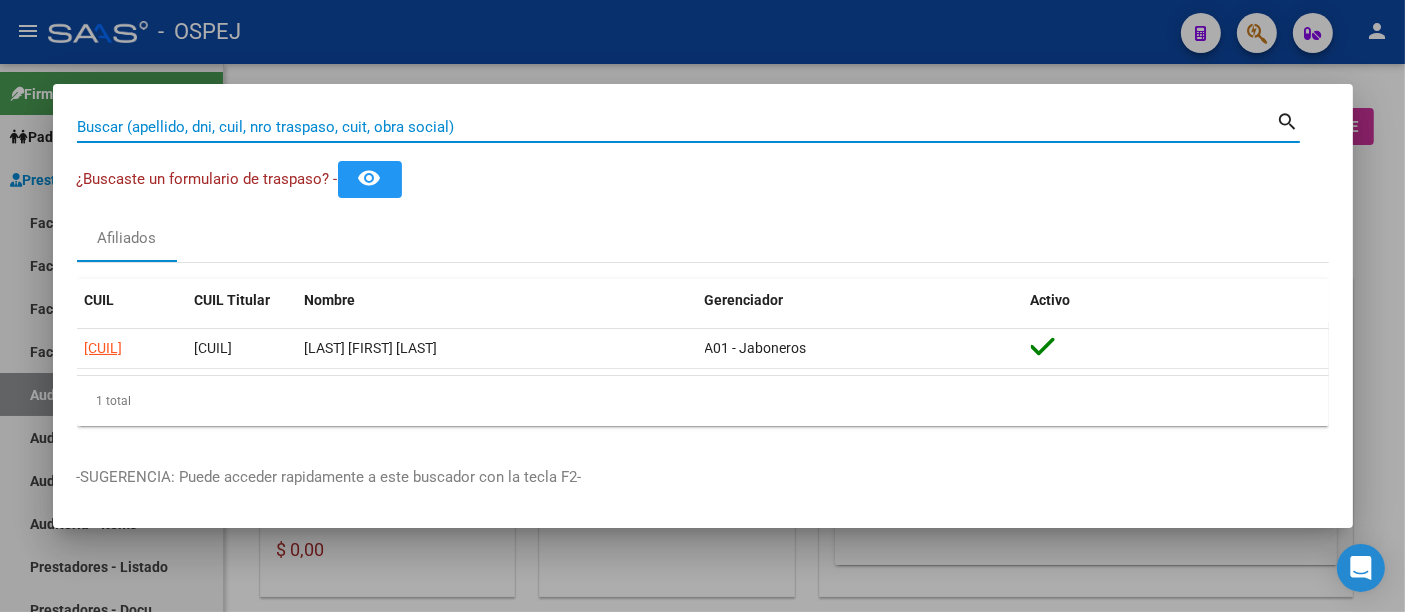 paste on "[DD]-[CUIL]-[NUMBER]" 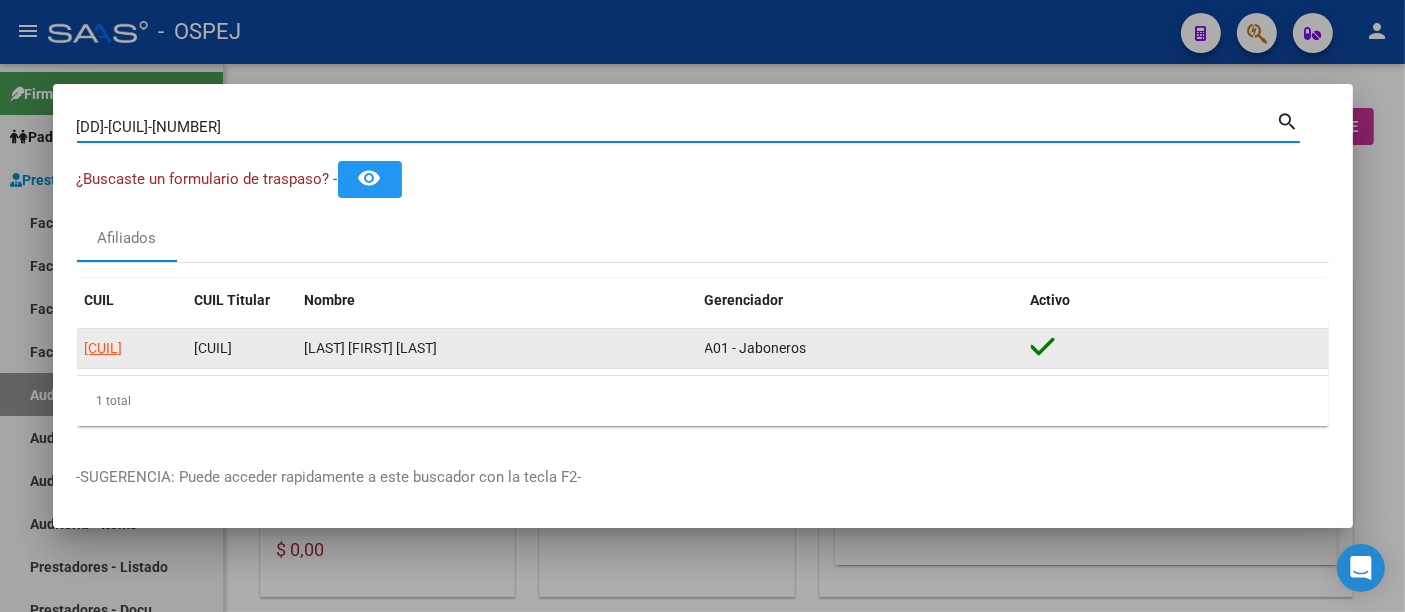 type on "[CUIL]" 